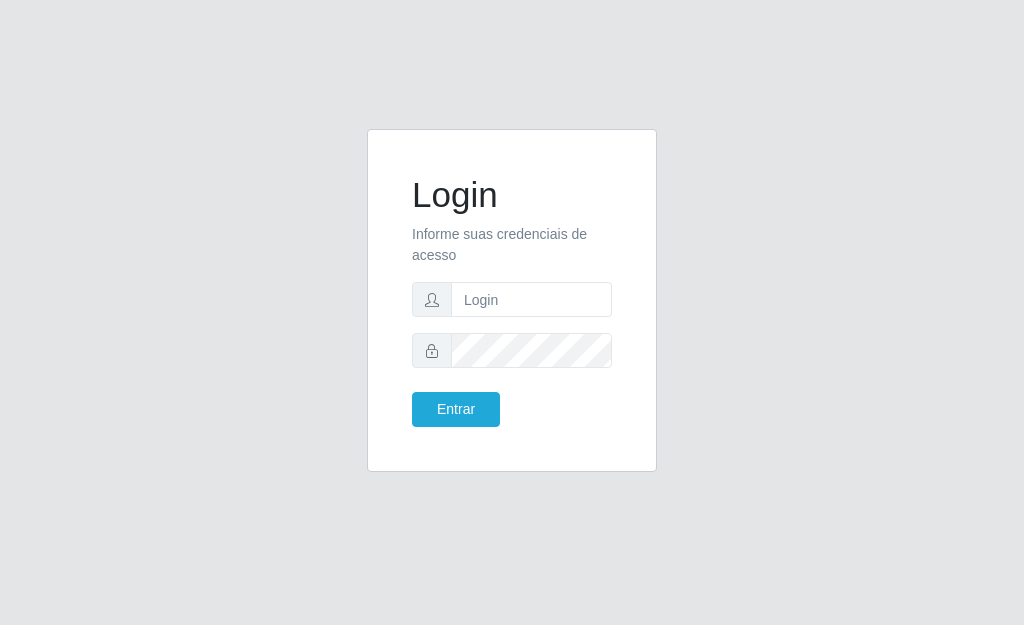 scroll, scrollTop: 0, scrollLeft: 0, axis: both 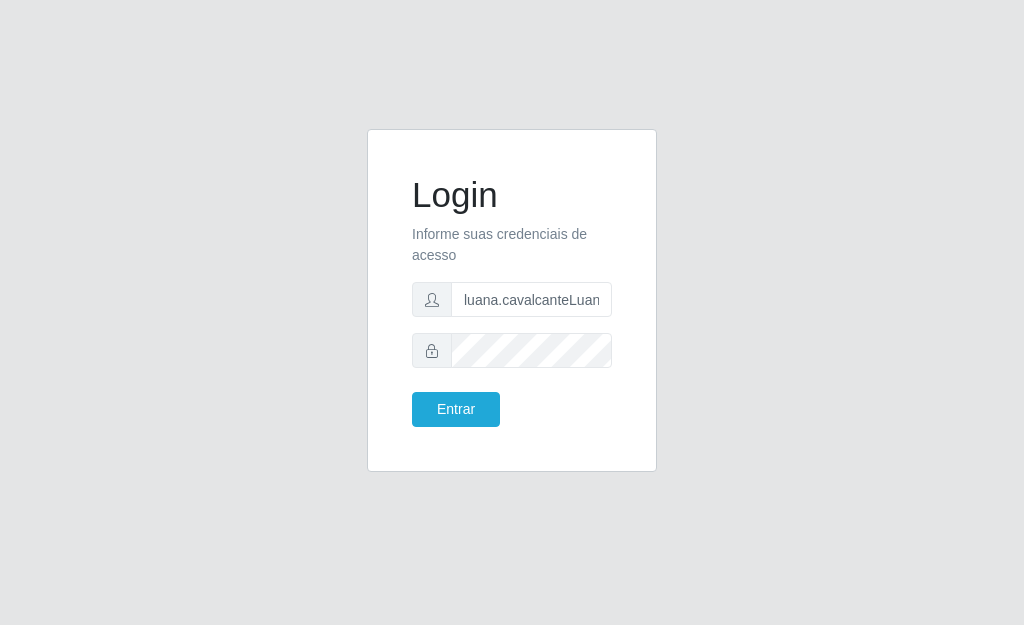 click on "luana.cavalcanteLuana1708**" at bounding box center (531, 299) 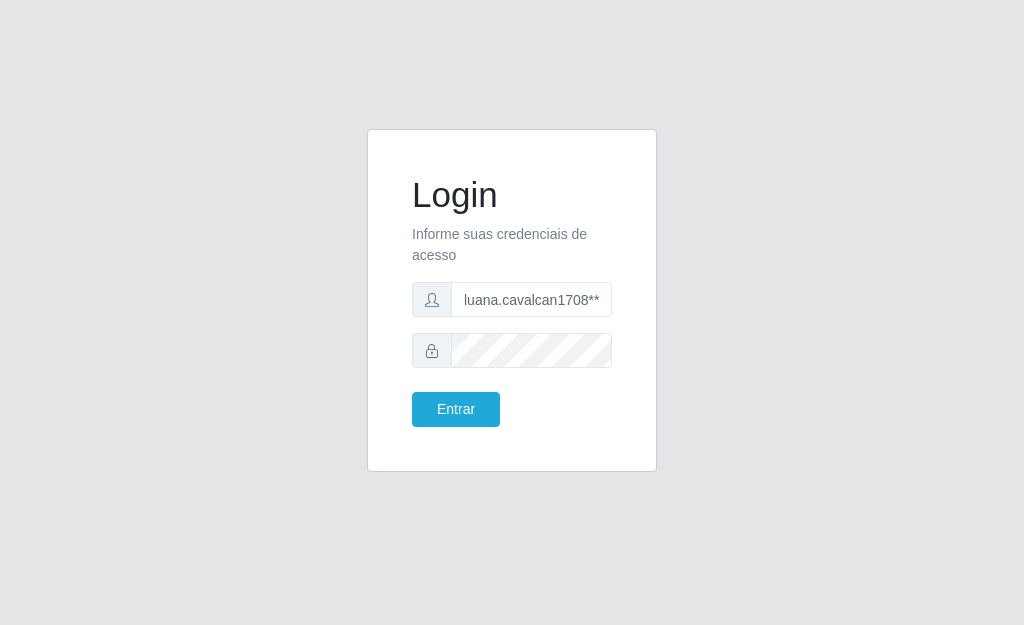 click on "luana.cavalcan1708**" at bounding box center [531, 299] 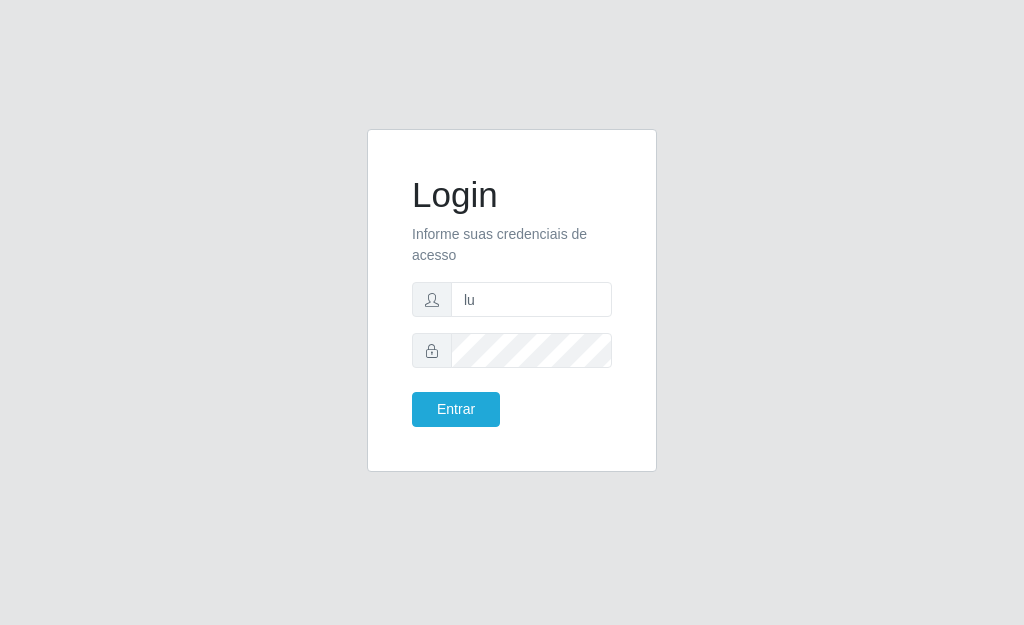 type on "l" 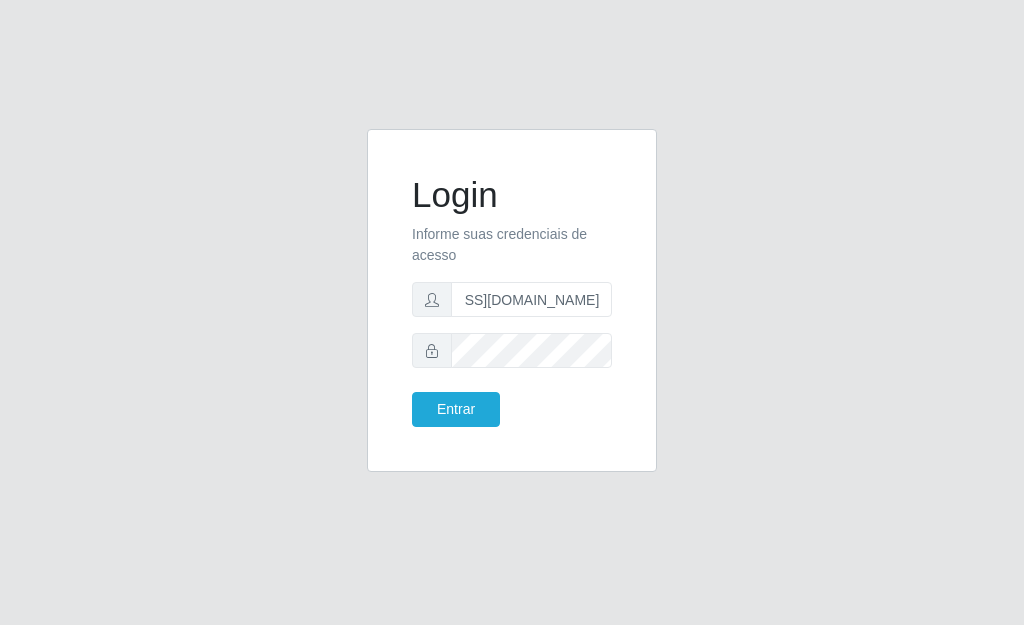scroll, scrollTop: 0, scrollLeft: 107, axis: horizontal 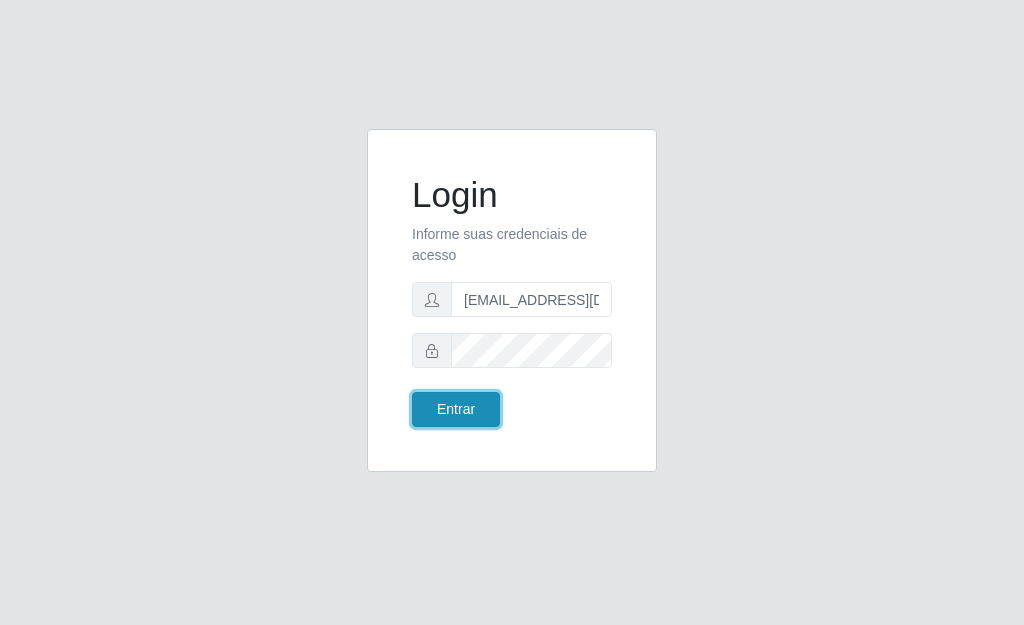 click on "Entrar" at bounding box center [456, 409] 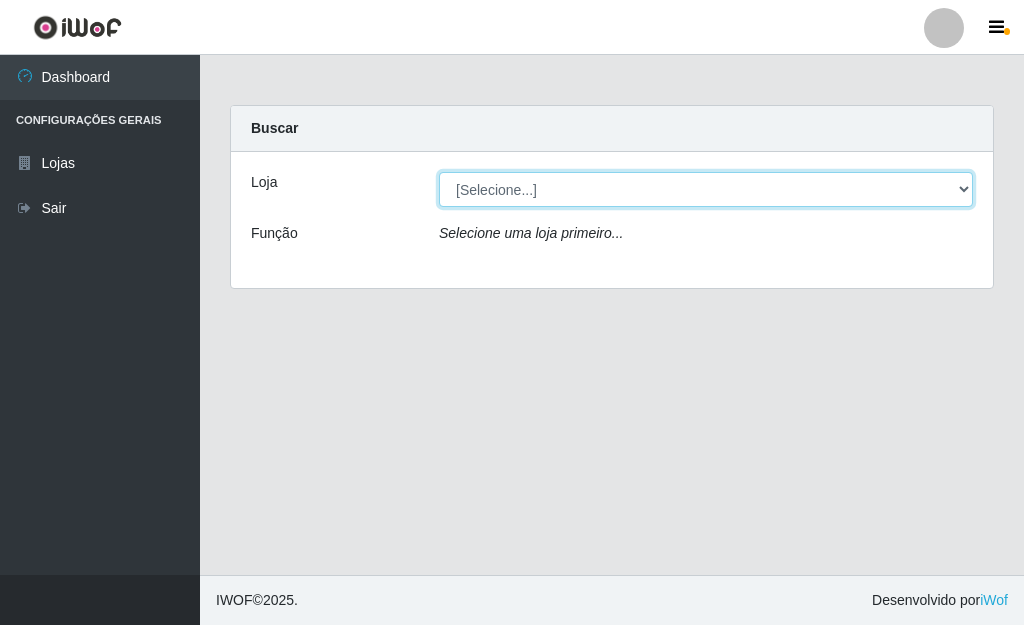 click on "[Selecione...] Queiroz Atacadão - Catolé do Rocha" at bounding box center [706, 189] 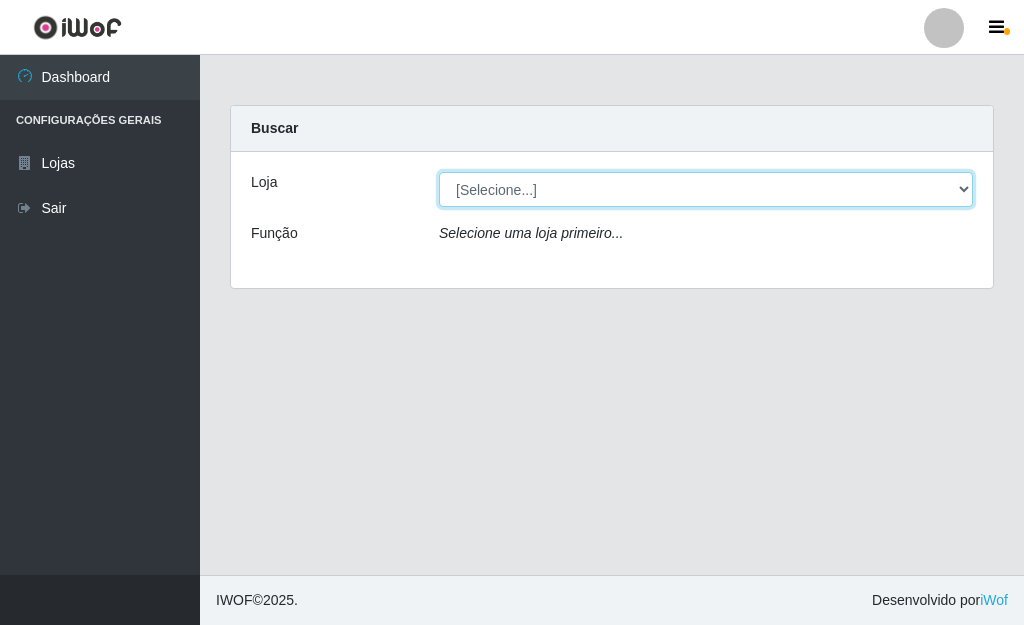 select on "500" 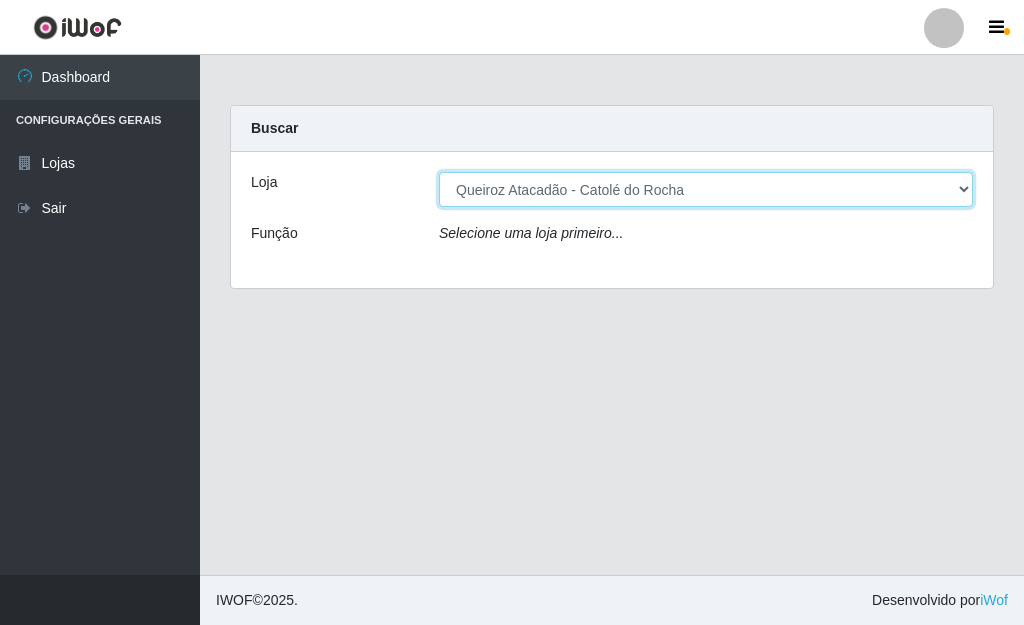 click on "[Selecione...] Queiroz Atacadão - Catolé do Rocha" at bounding box center (706, 189) 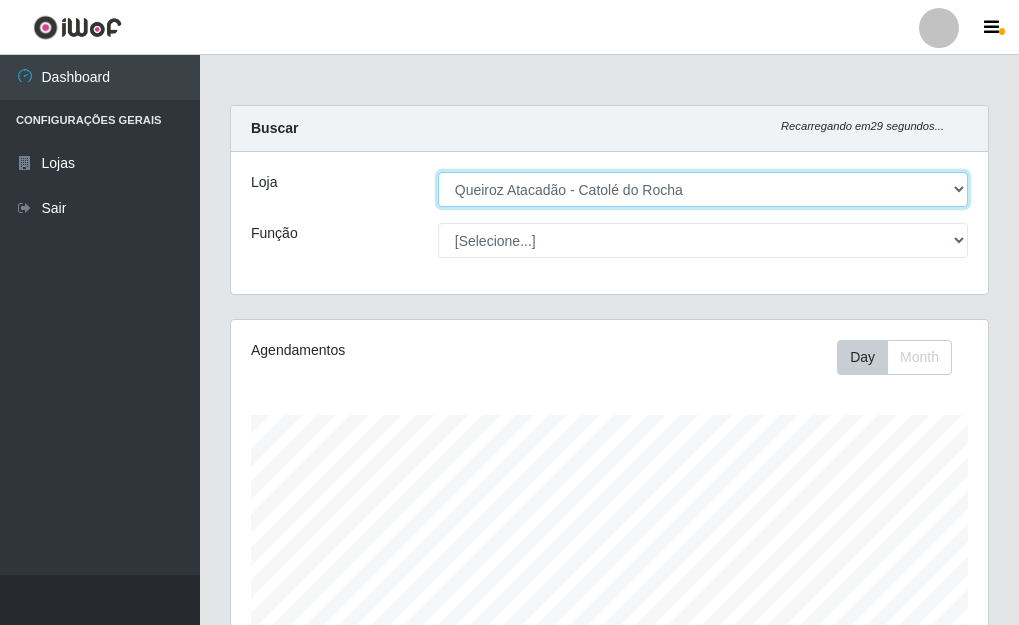 scroll, scrollTop: 999585, scrollLeft: 999243, axis: both 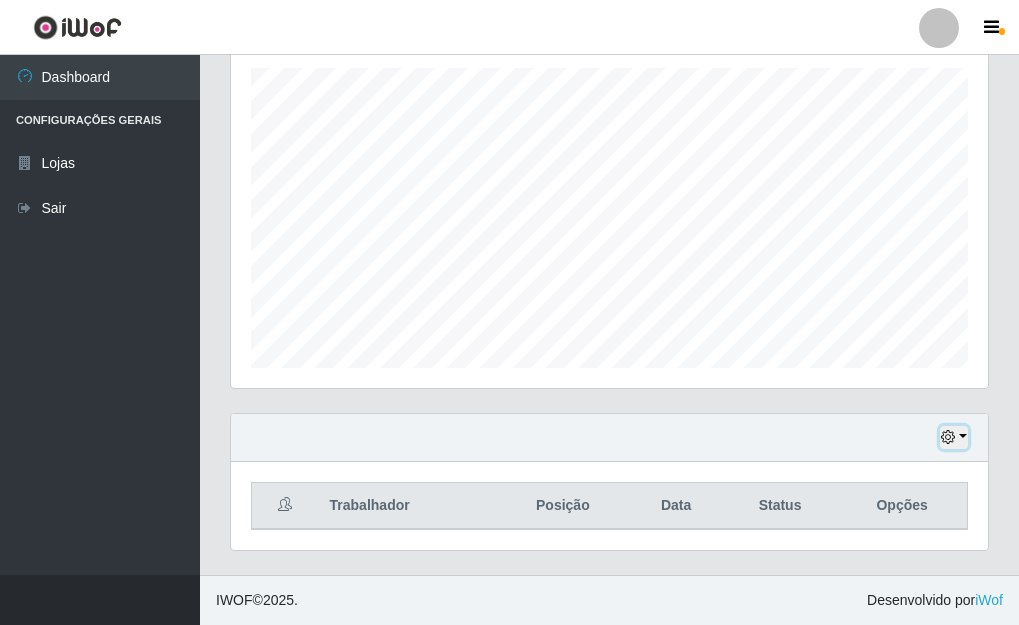click at bounding box center (954, 437) 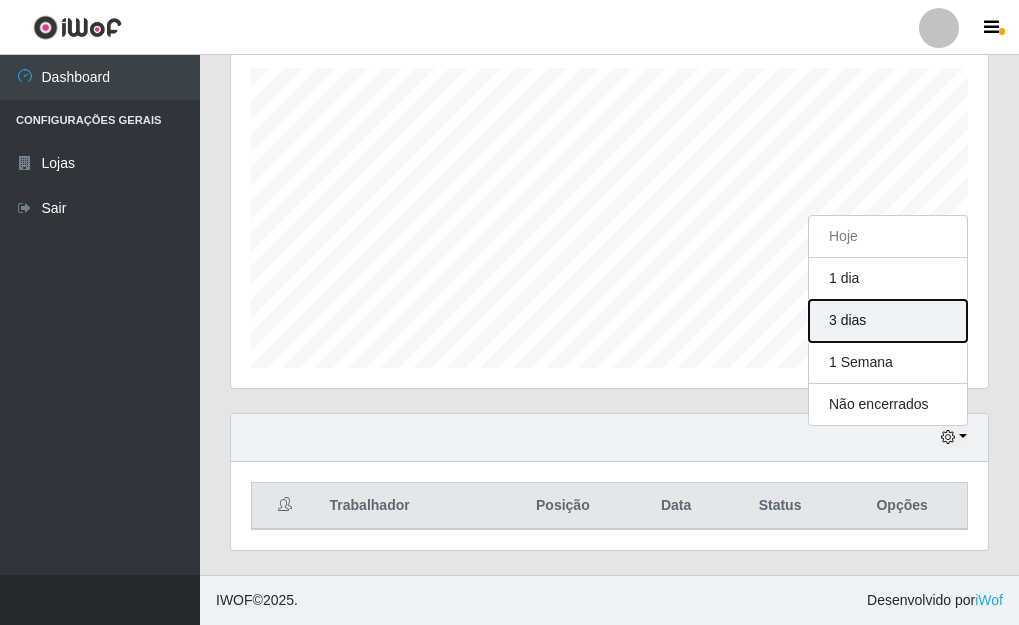 click on "3 dias" at bounding box center (888, 321) 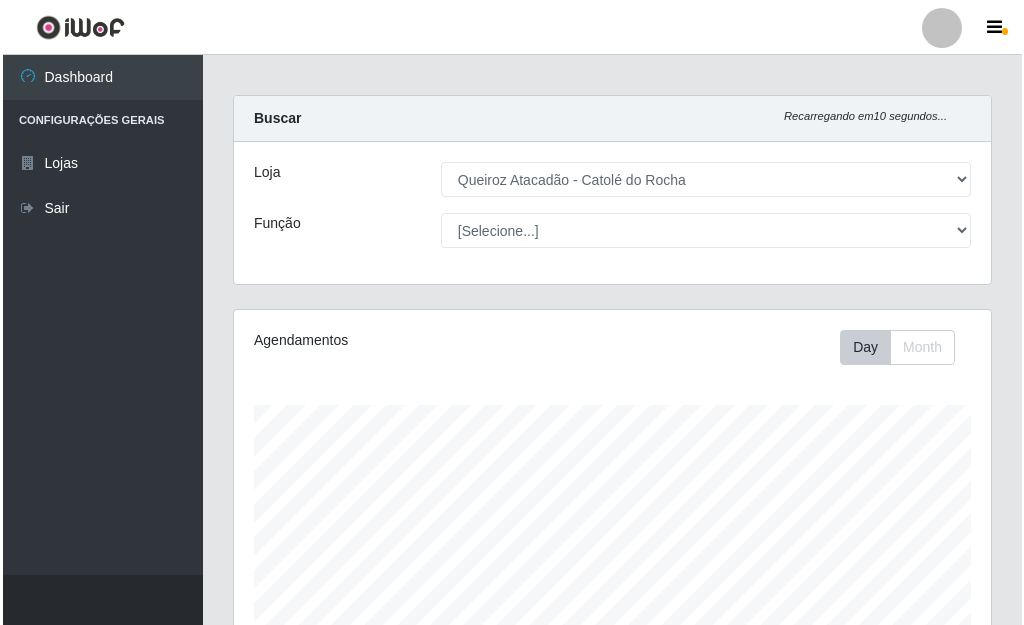 scroll, scrollTop: 0, scrollLeft: 0, axis: both 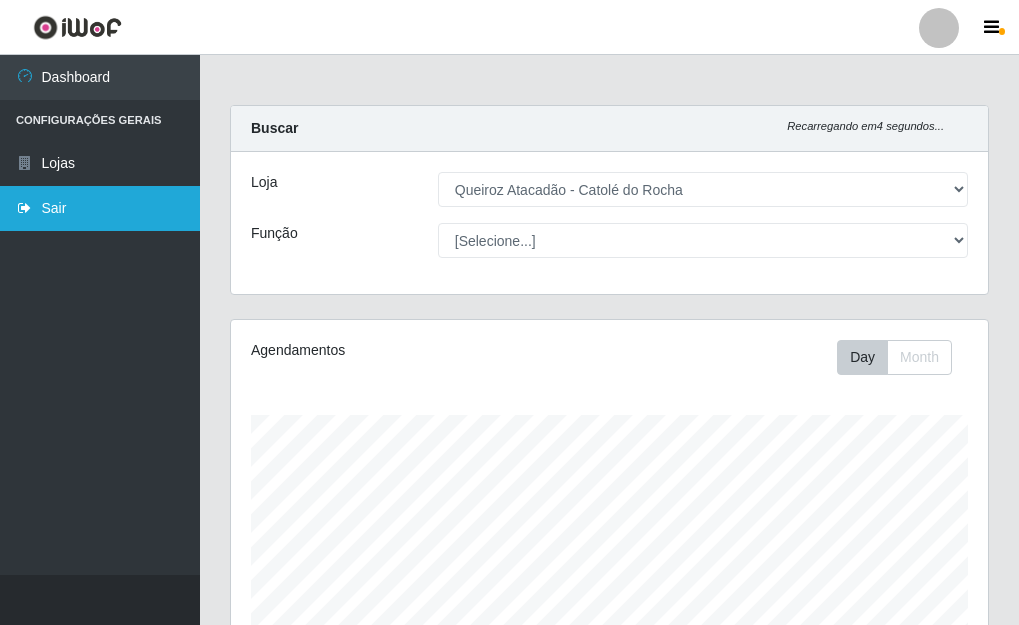 click on "Sair" at bounding box center [100, 208] 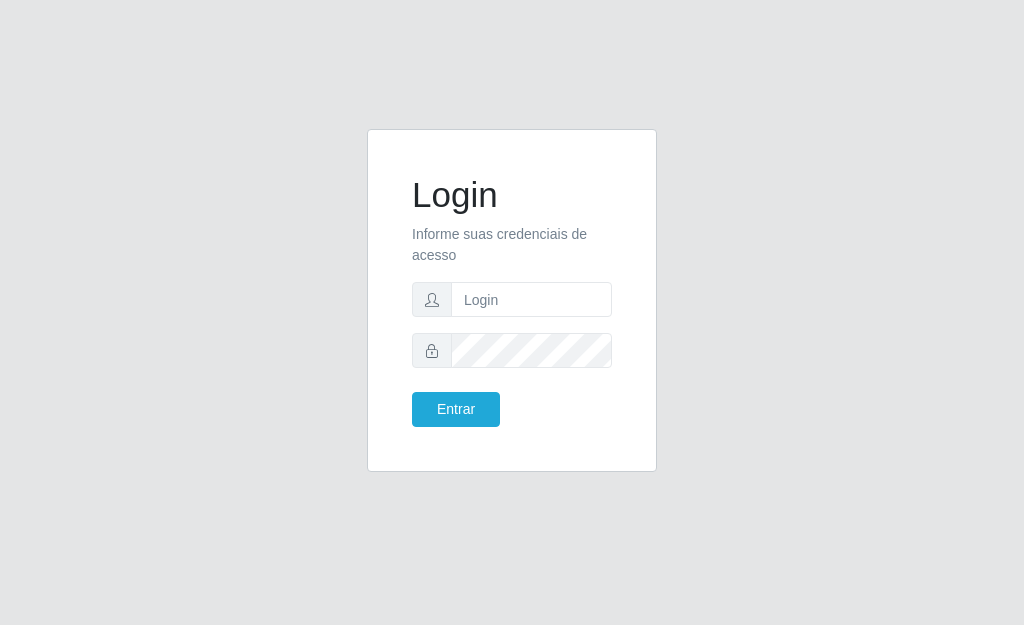 scroll, scrollTop: 0, scrollLeft: 0, axis: both 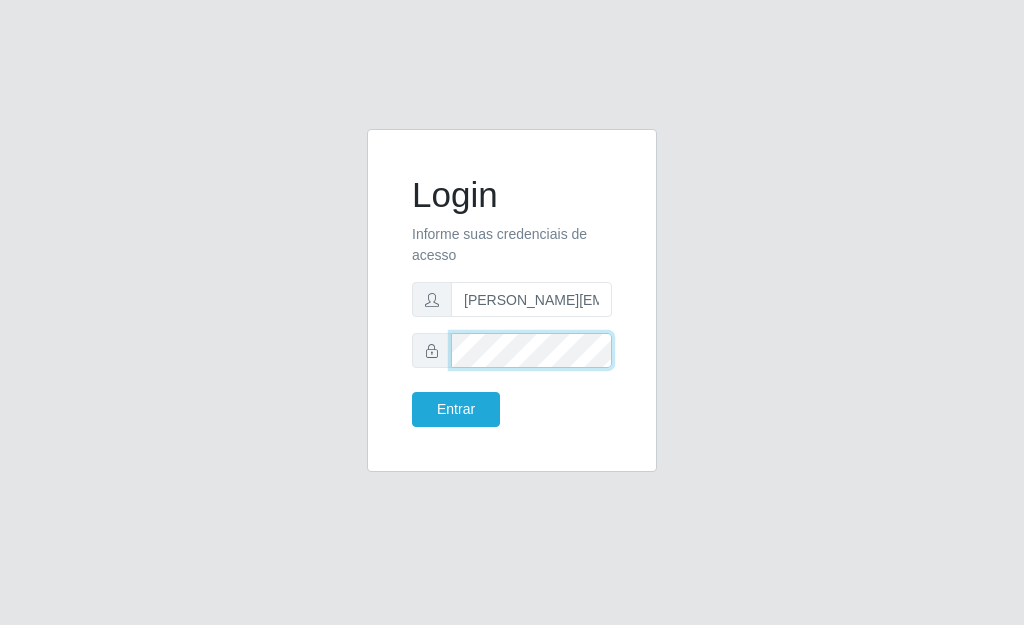 click on "Entrar" at bounding box center [456, 409] 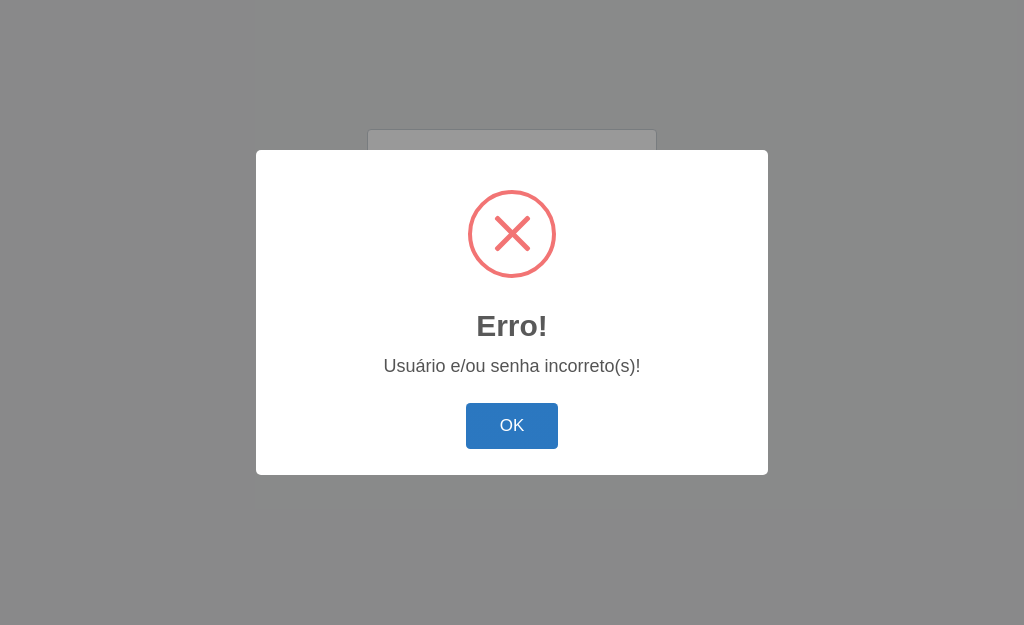 click on "OK" at bounding box center (512, 426) 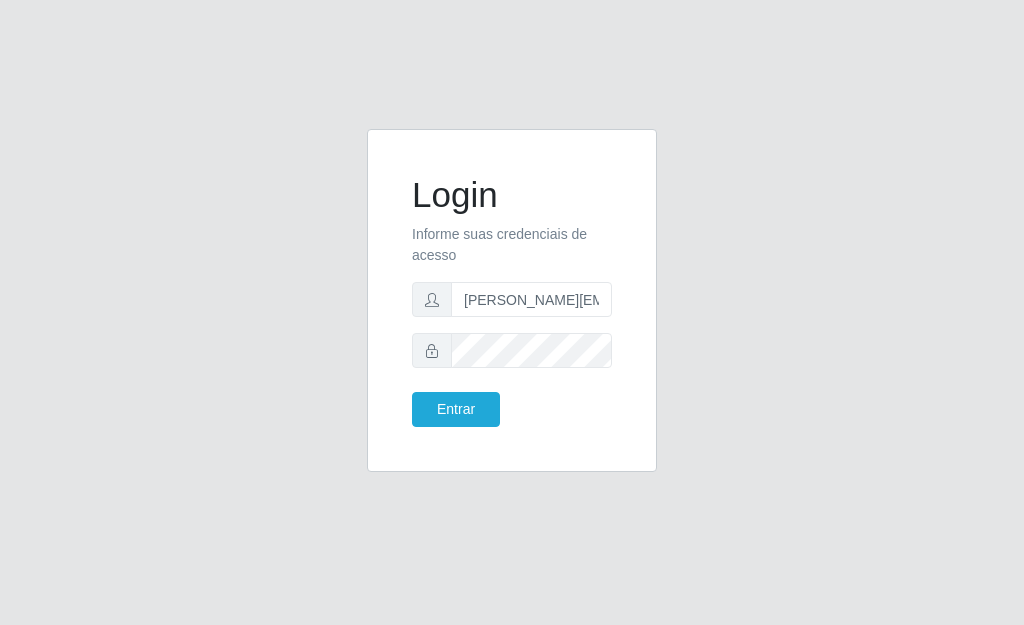 click at bounding box center [432, 351] 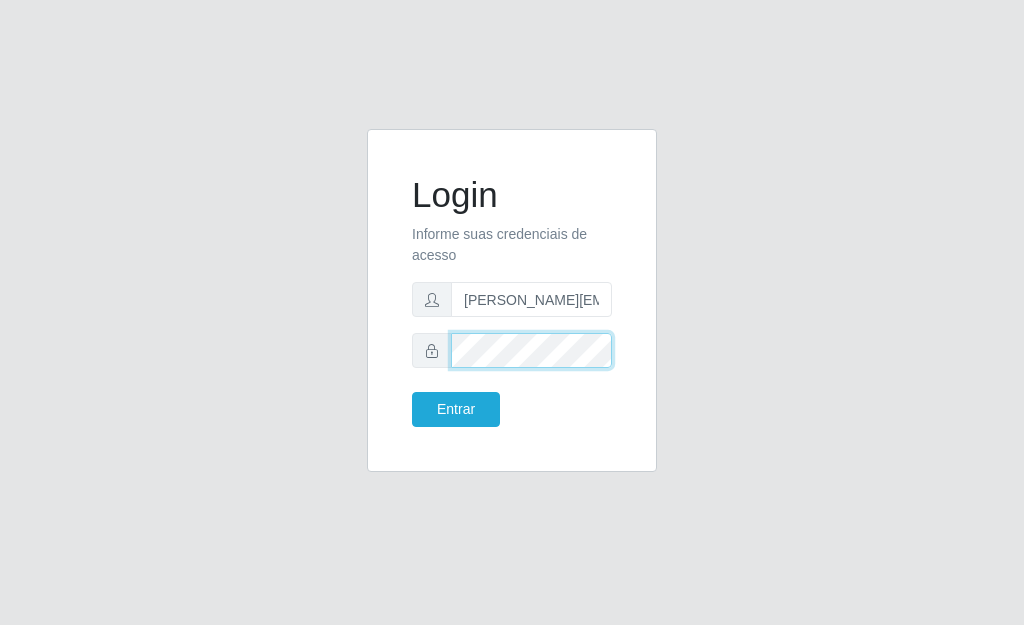 click on "Login Informe suas credenciais de acesso eder.maia@hiperqueiroz.com Entrar" at bounding box center [512, 312] 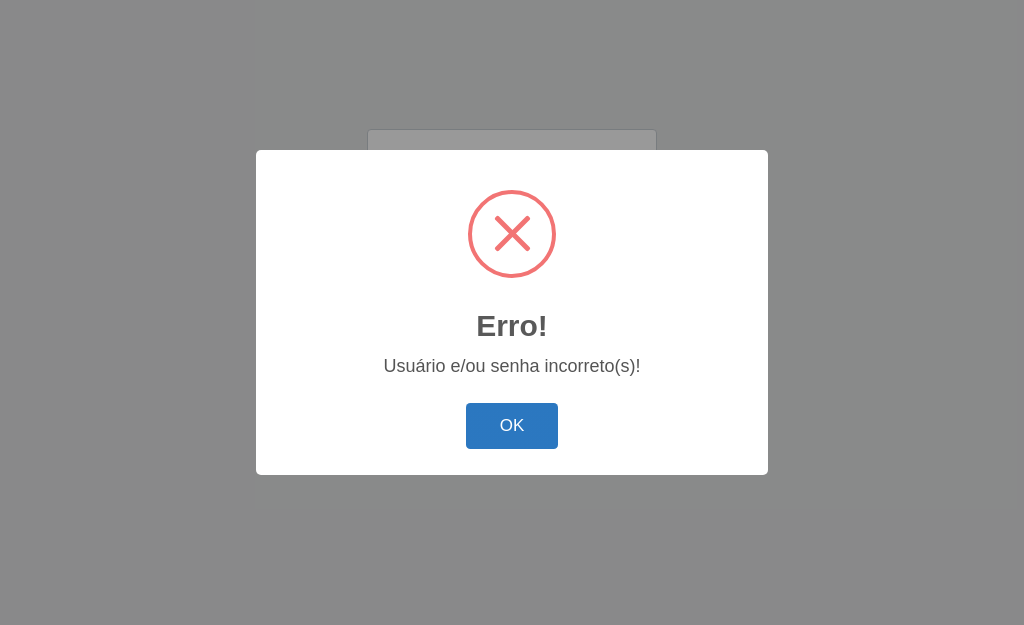 click on "OK" at bounding box center (512, 426) 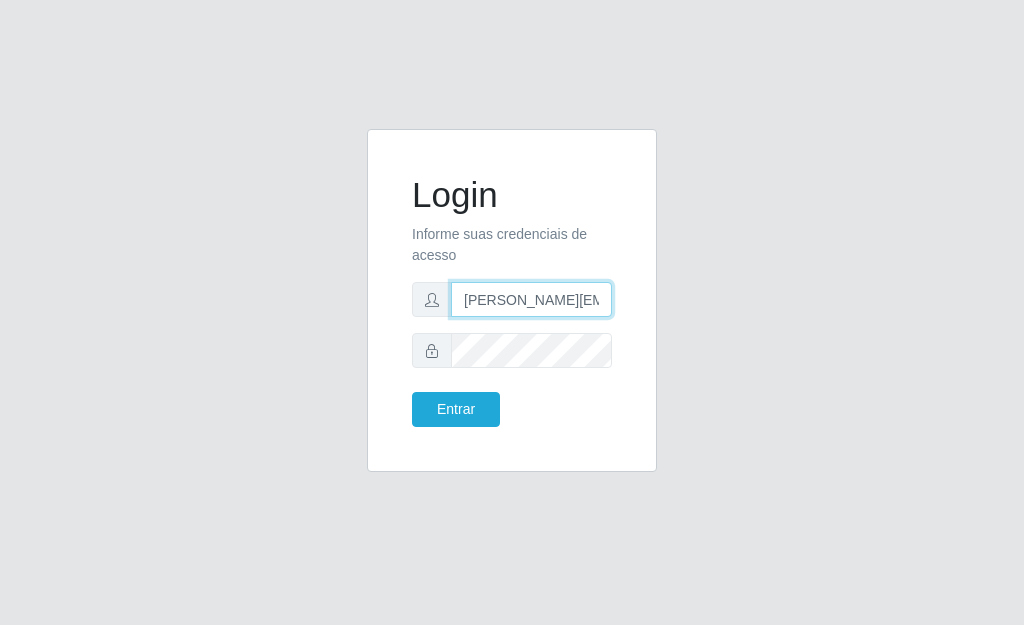 click on "eder.maia@hiperqueiroz.com" at bounding box center (531, 299) 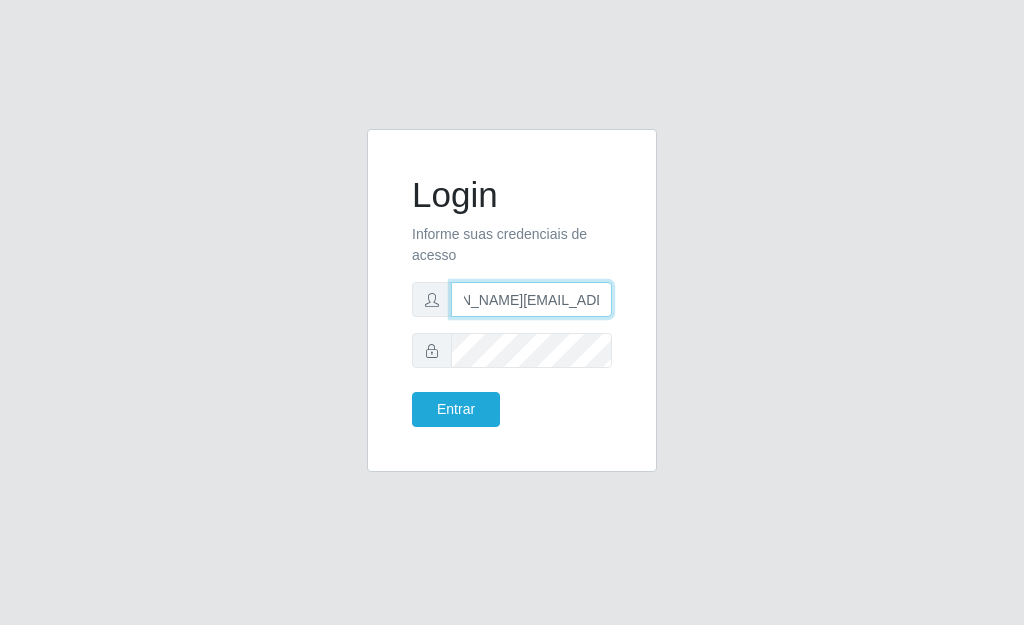 scroll, scrollTop: 0, scrollLeft: 61, axis: horizontal 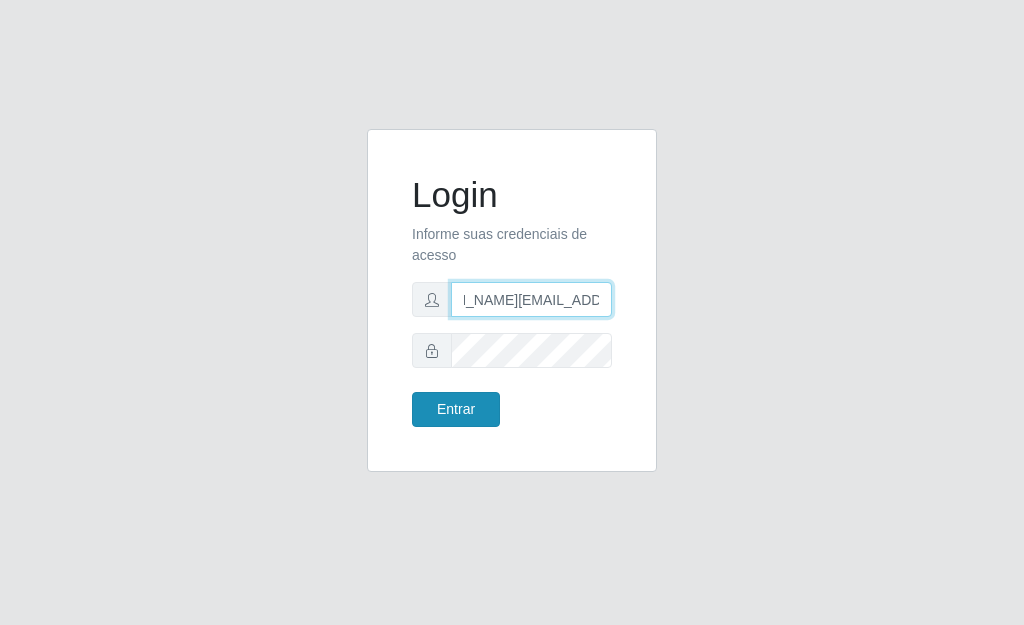 type on "eder.maia@hiperqueiroz.com.br" 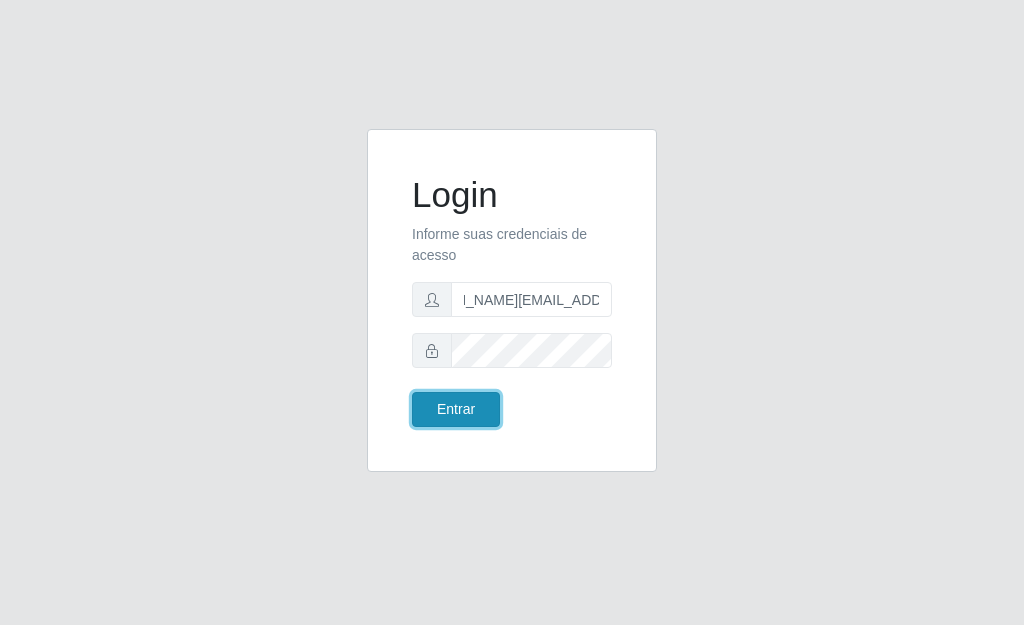 click on "Entrar" at bounding box center [456, 409] 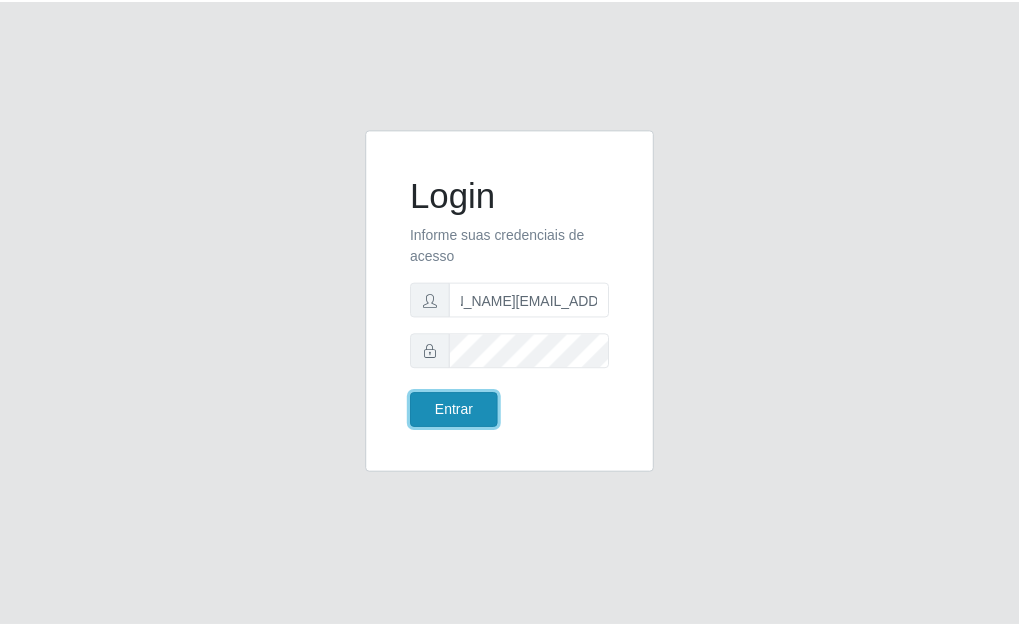 scroll, scrollTop: 0, scrollLeft: 0, axis: both 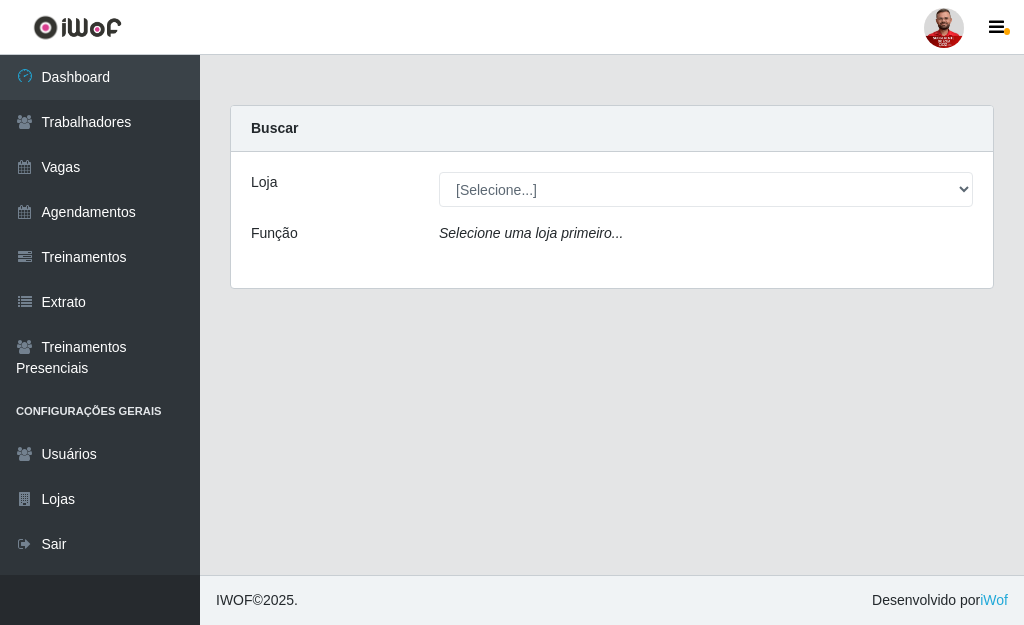 click at bounding box center (944, 28) 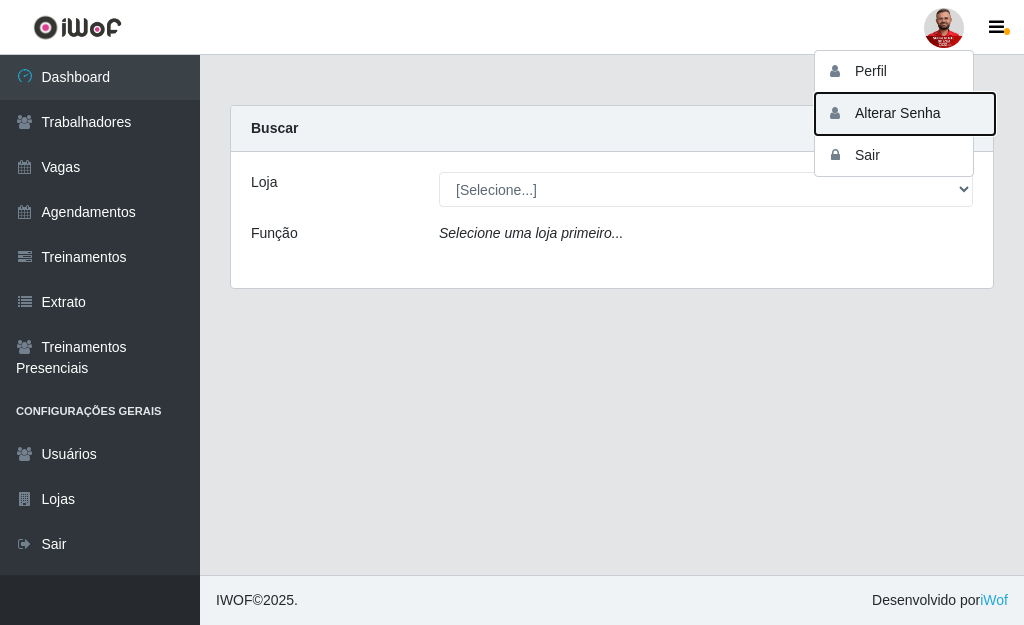 click on "Alterar Senha" at bounding box center [905, 114] 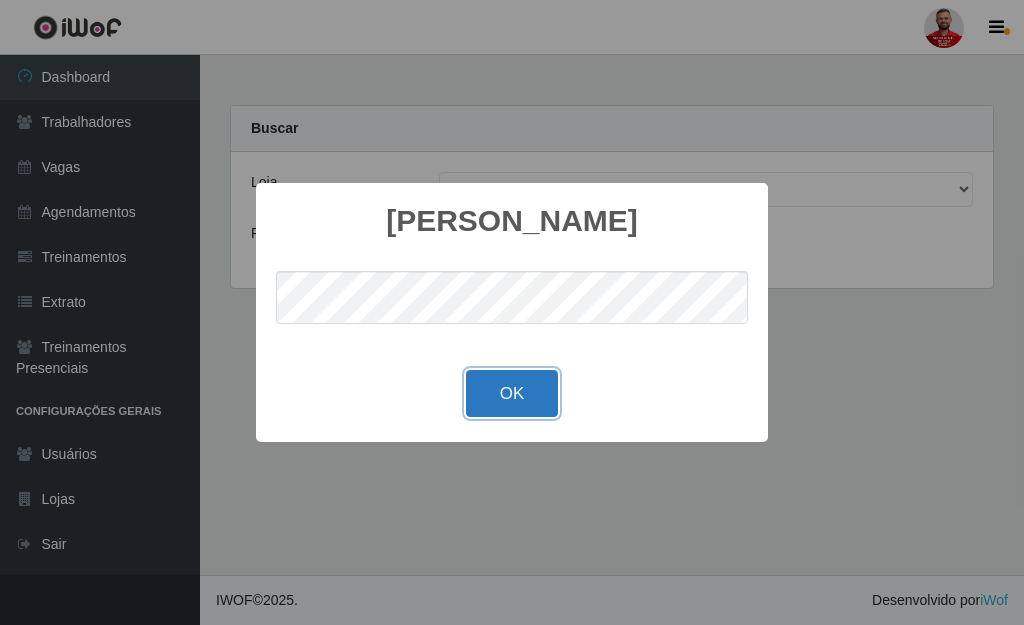click on "OK" at bounding box center [512, 393] 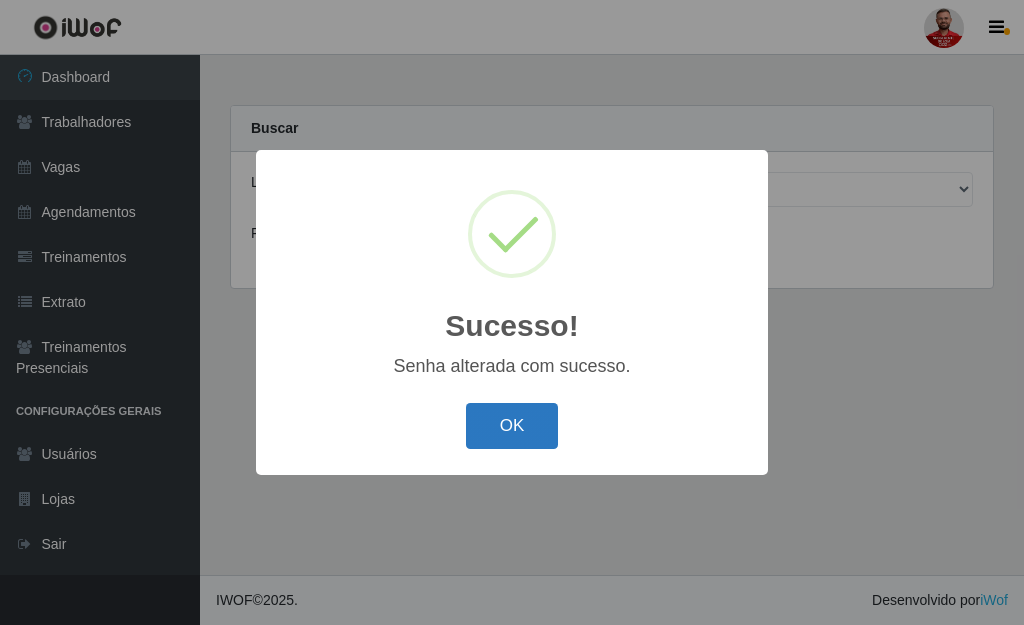 click on "OK" at bounding box center [512, 426] 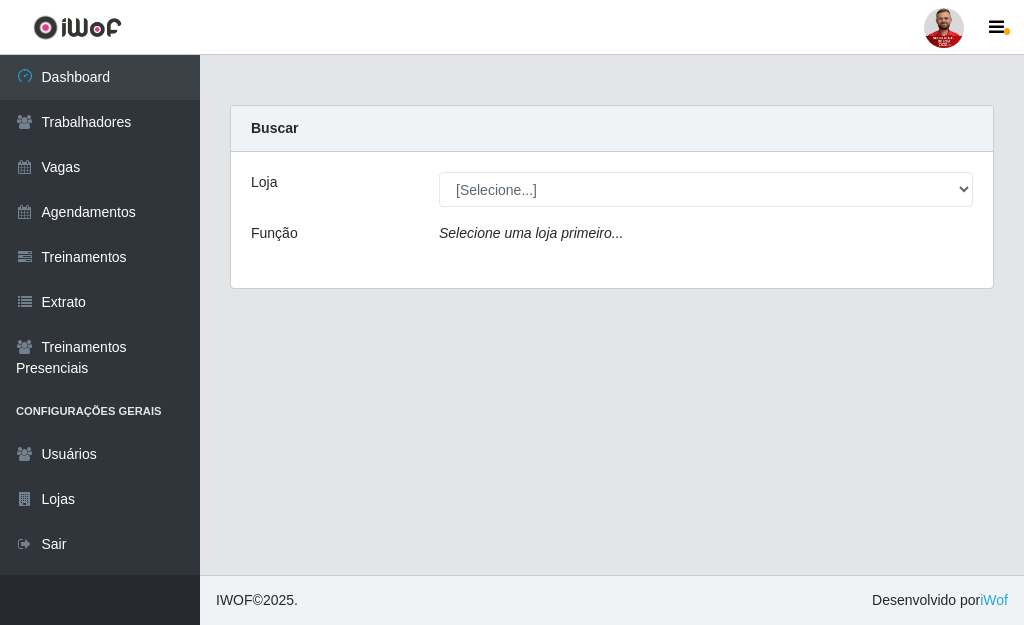 click at bounding box center (944, 28) 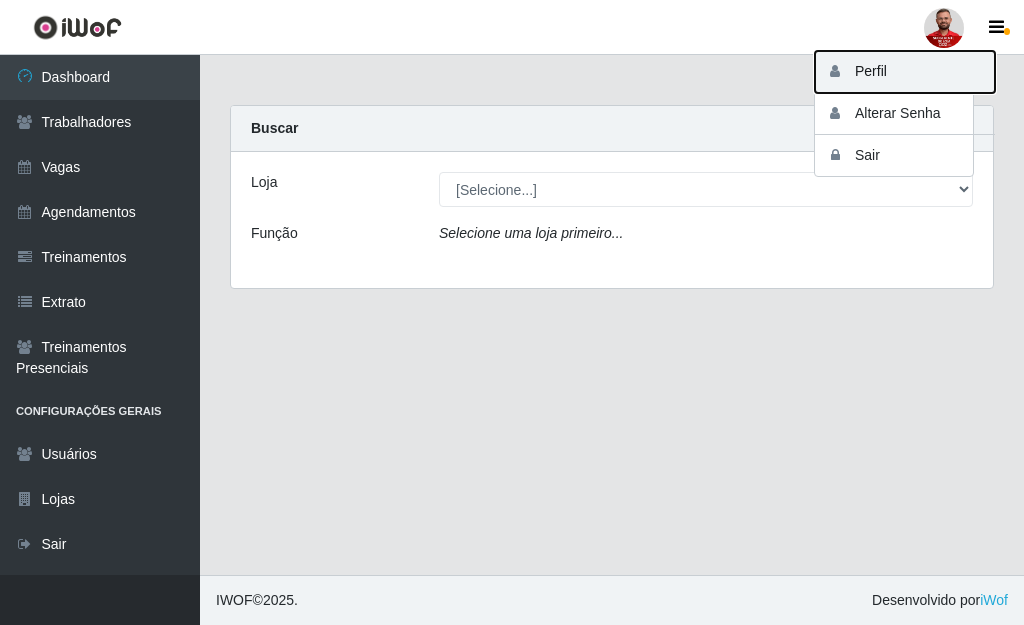 click on "Perfil" at bounding box center (905, 72) 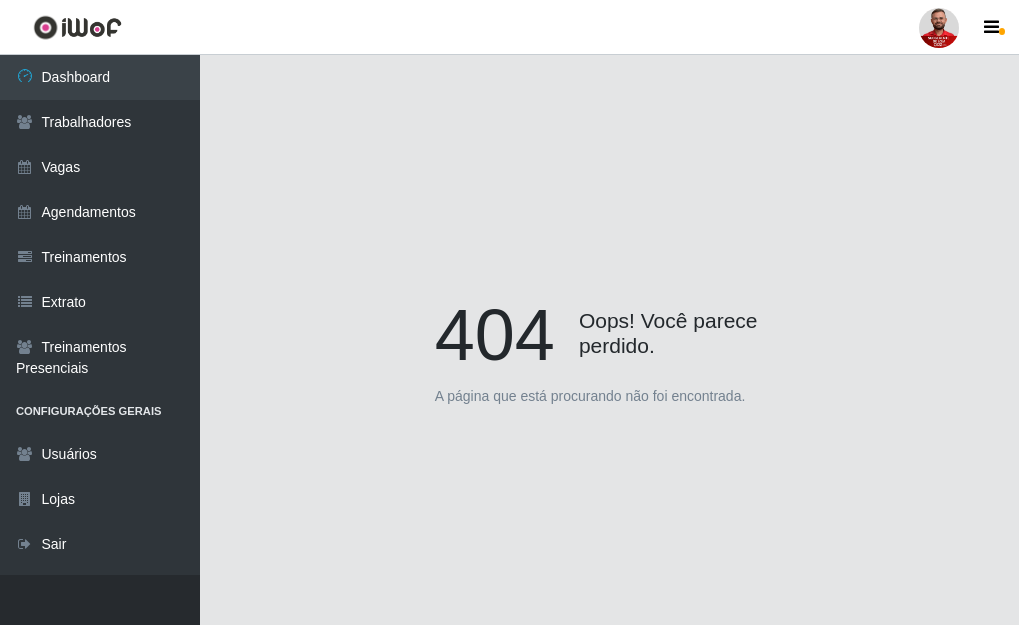 scroll, scrollTop: 0, scrollLeft: 0, axis: both 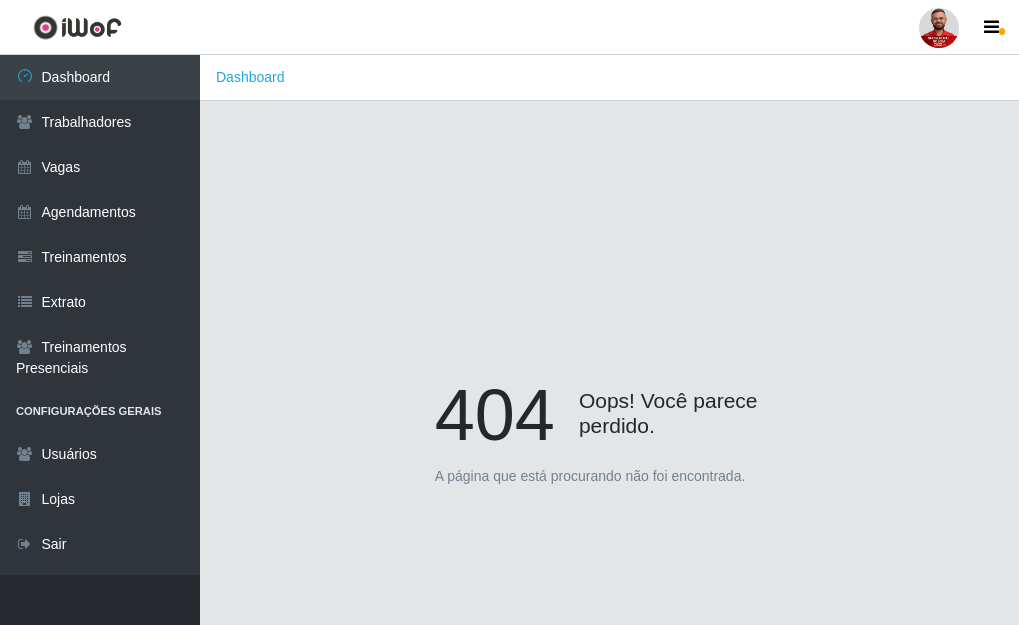 click at bounding box center [939, 28] 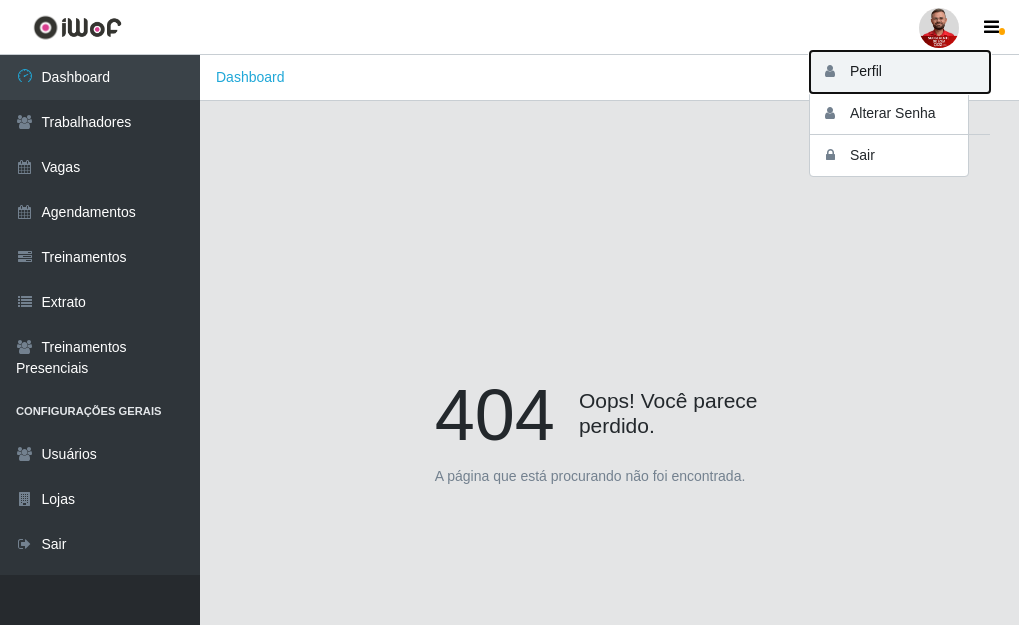click on "Perfil" at bounding box center (900, 72) 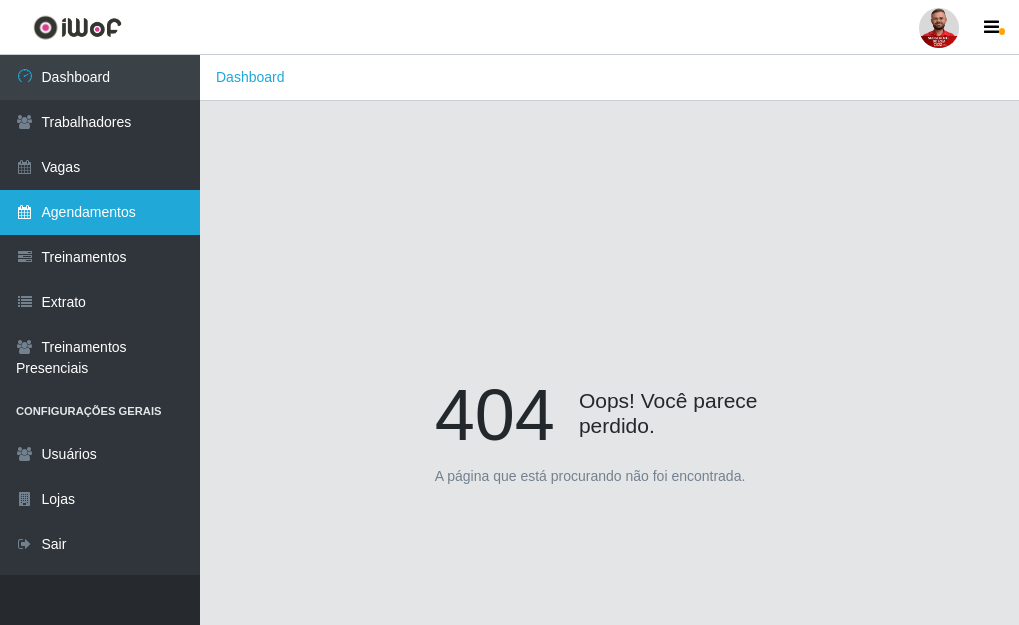 click on "Agendamentos" at bounding box center (100, 212) 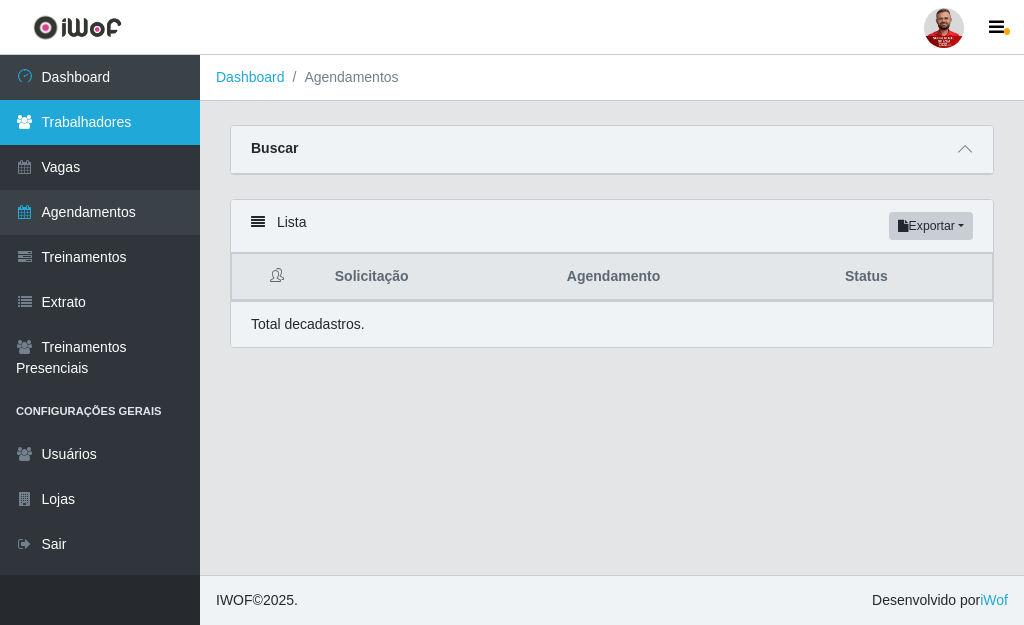 click on "Trabalhadores" at bounding box center (100, 122) 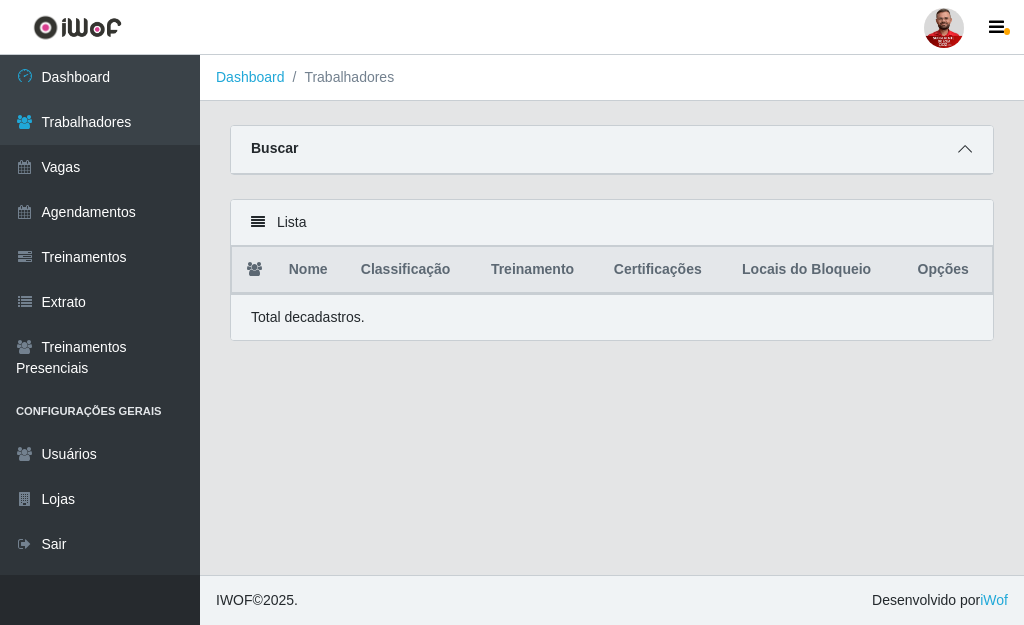click at bounding box center (965, 149) 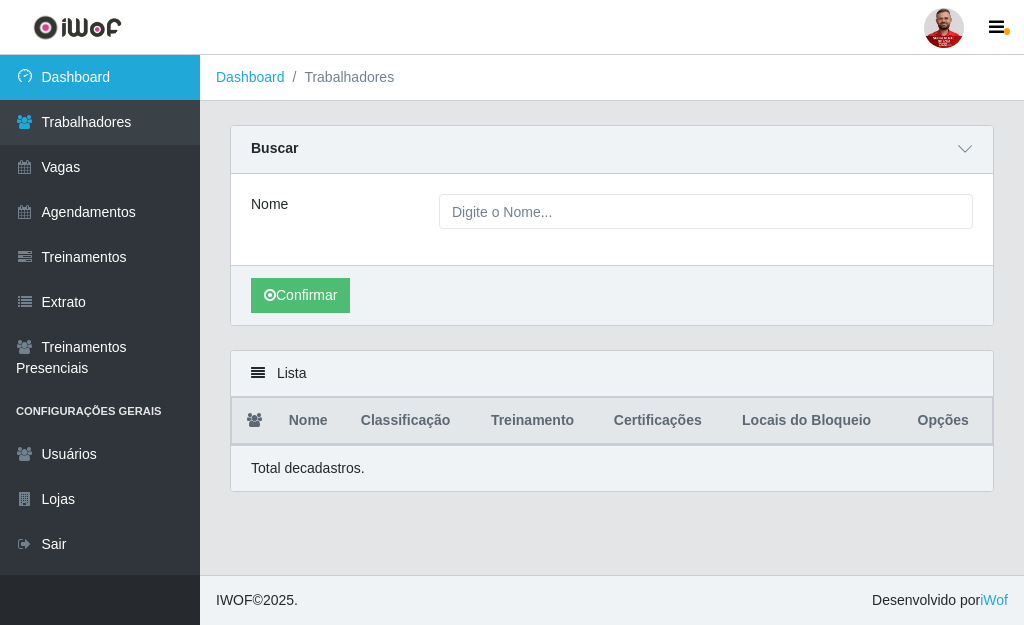 click on "Dashboard" at bounding box center (100, 77) 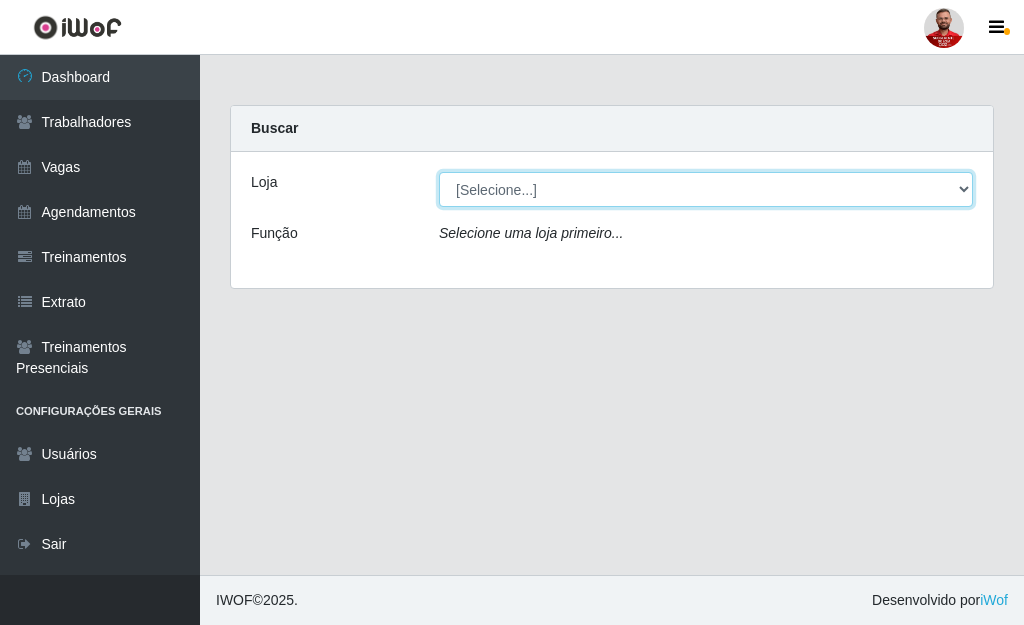 click on "[Selecione...] Queiroz Atacadão - Catolé do Rocha" at bounding box center [706, 189] 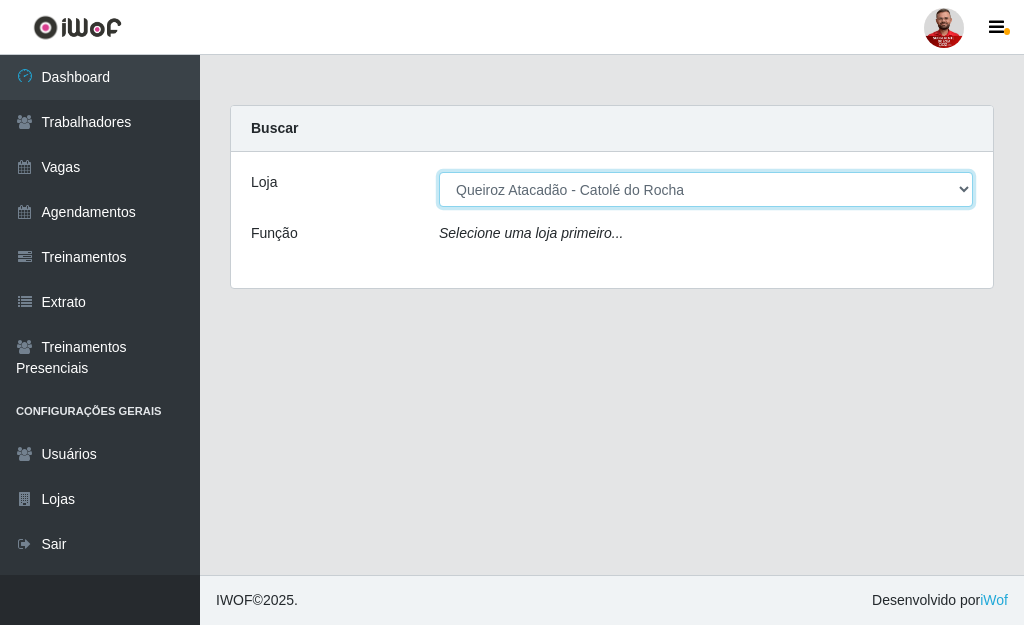 click on "[Selecione...] Queiroz Atacadão - Catolé do Rocha" at bounding box center [706, 189] 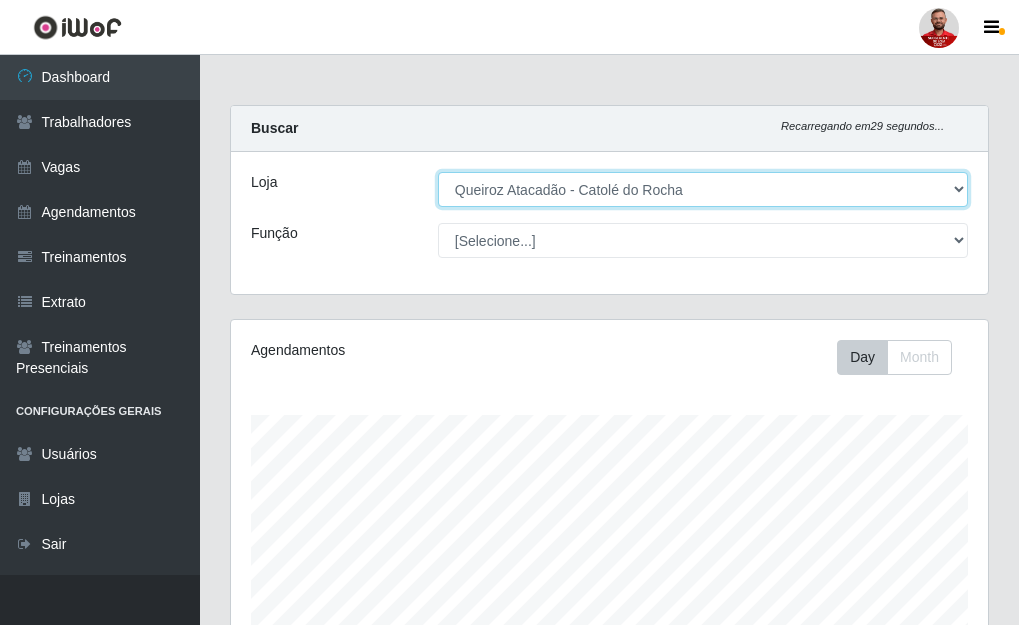 scroll, scrollTop: 999585, scrollLeft: 999243, axis: both 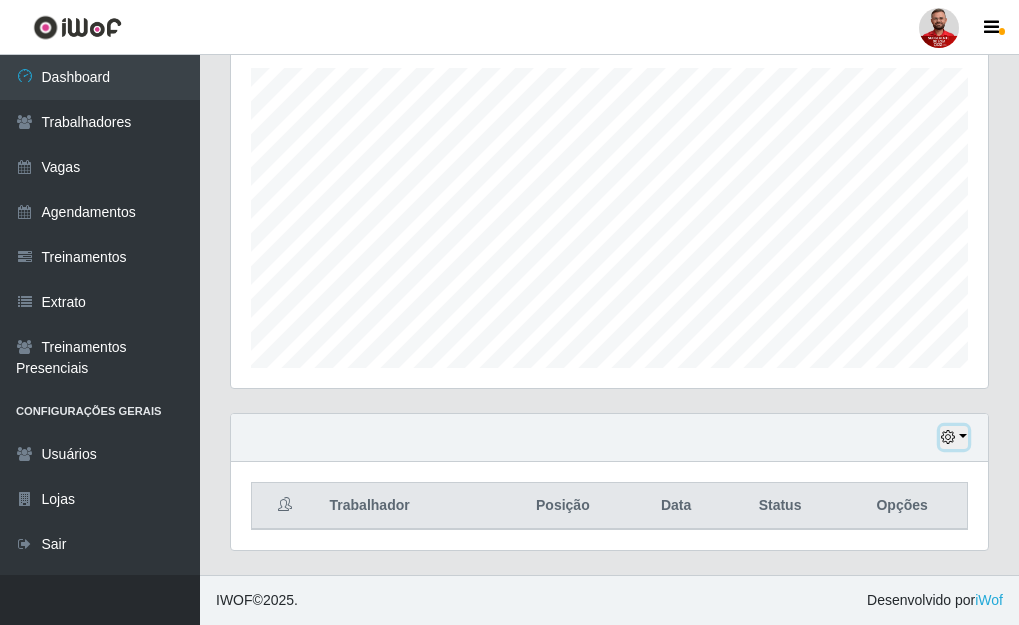 click at bounding box center [954, 437] 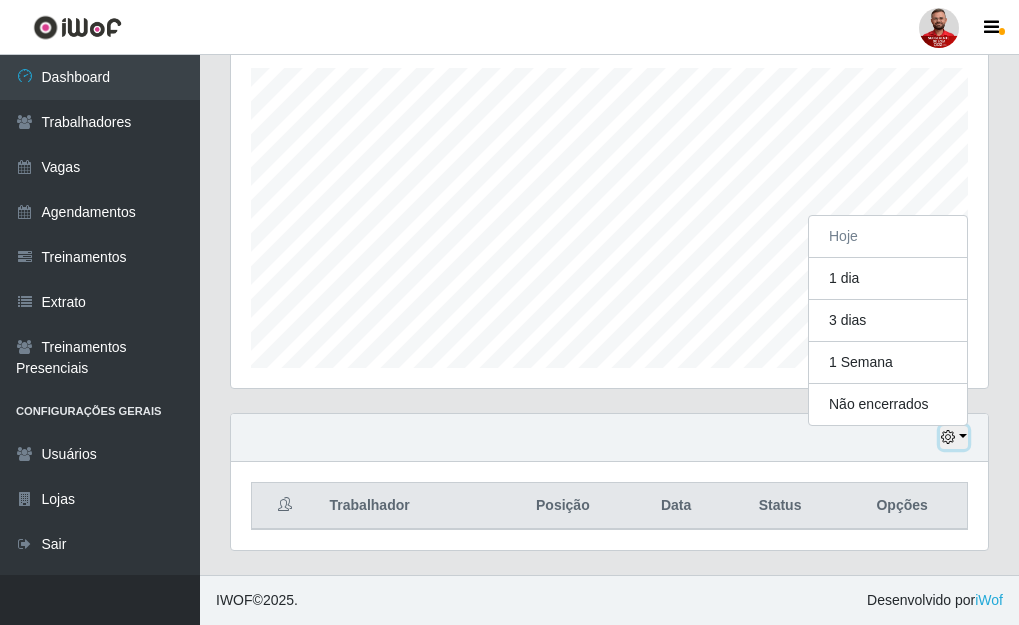 scroll, scrollTop: 415, scrollLeft: 757, axis: both 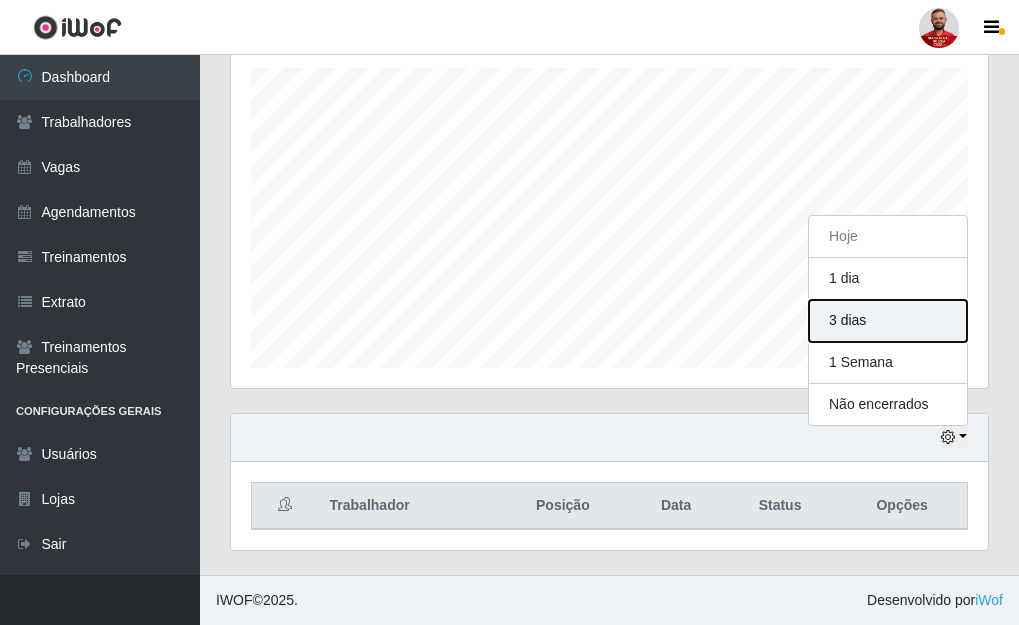 click on "3 dias" at bounding box center (888, 321) 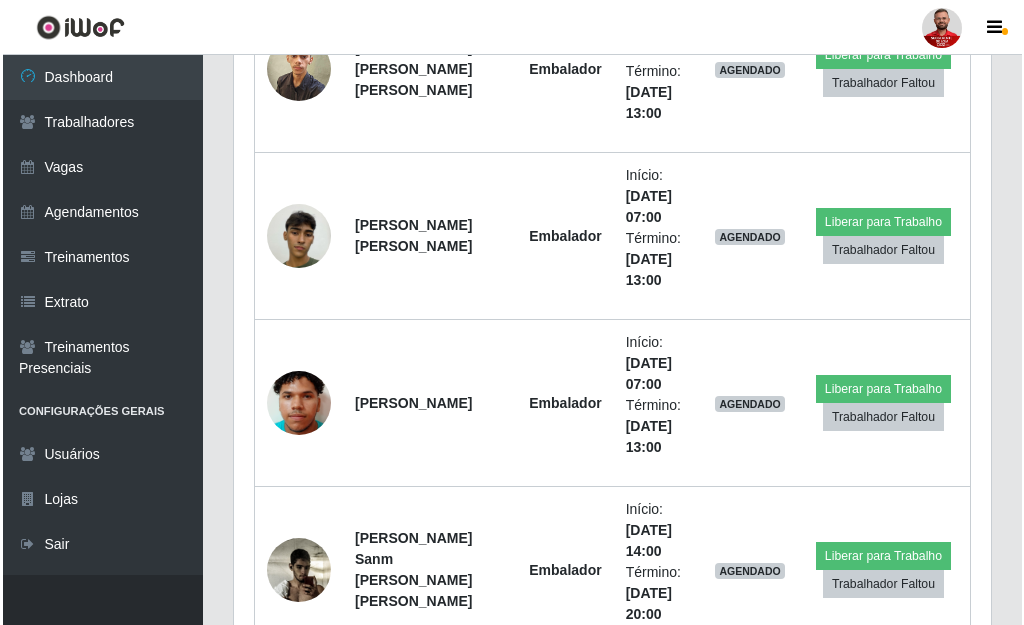 scroll, scrollTop: 1047, scrollLeft: 0, axis: vertical 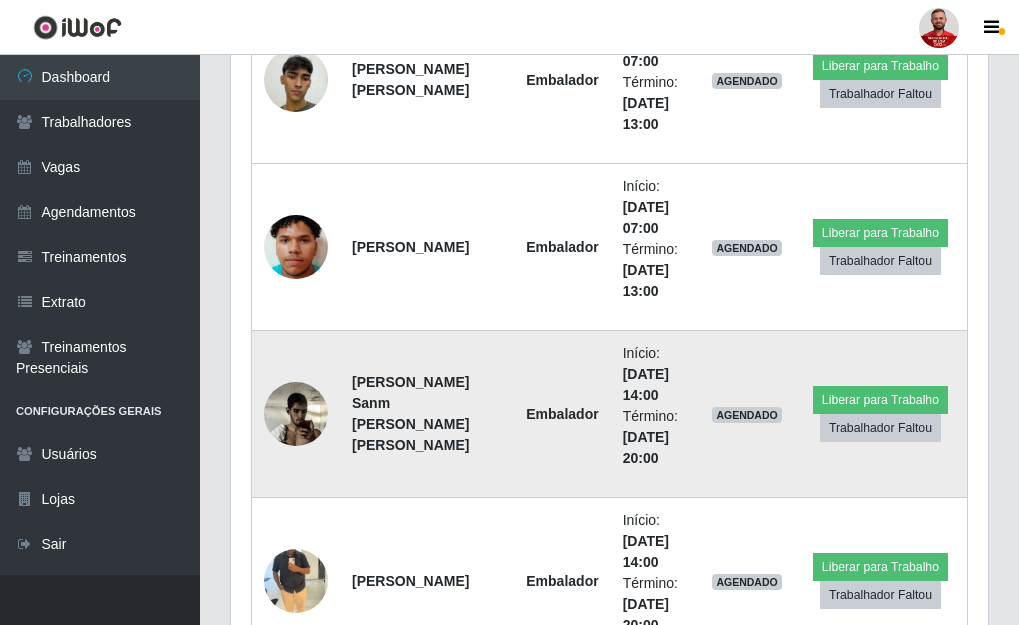 click at bounding box center (296, 414) 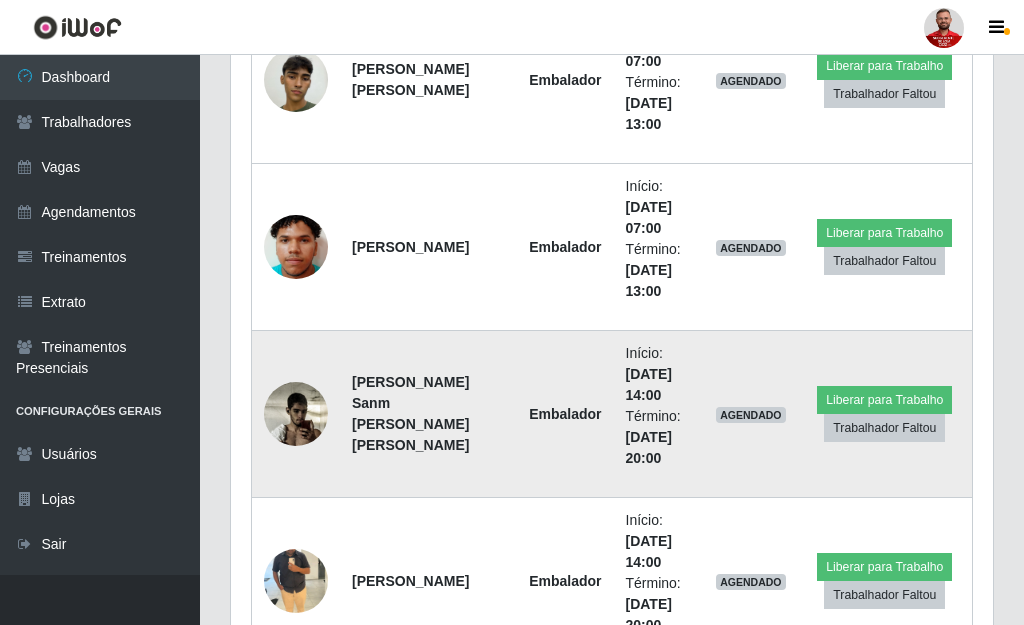 scroll, scrollTop: 999585, scrollLeft: 999255, axis: both 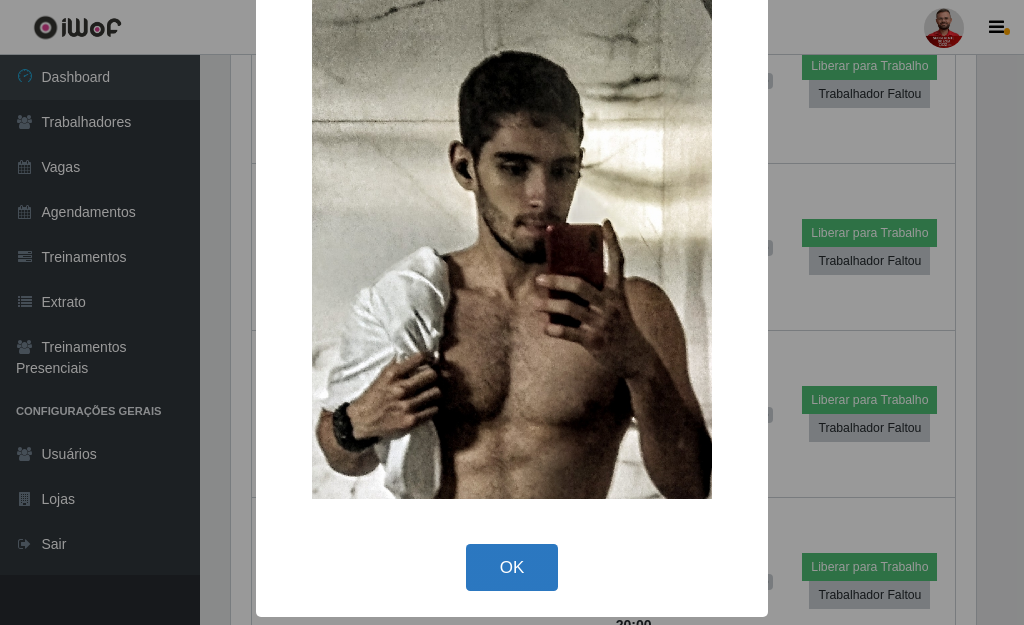 click on "OK" at bounding box center (512, 567) 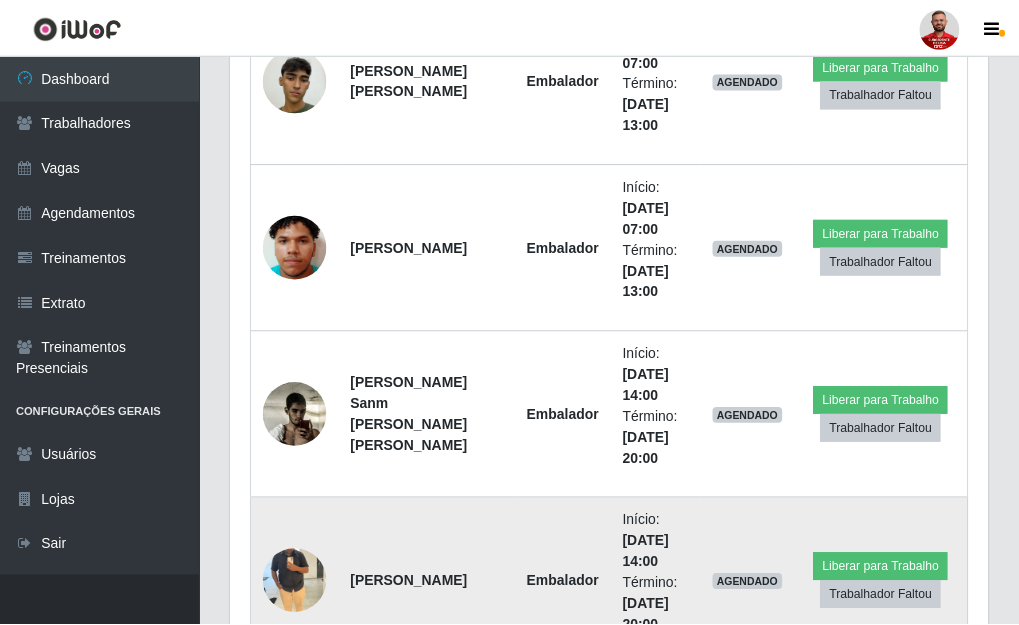 scroll, scrollTop: 999585, scrollLeft: 999243, axis: both 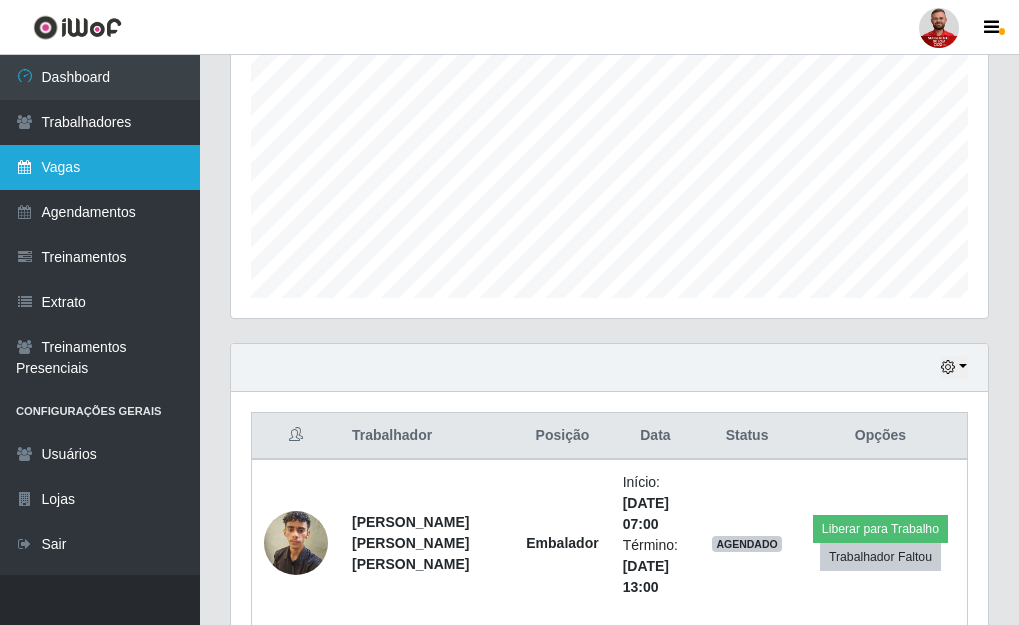click on "Vagas" at bounding box center [100, 167] 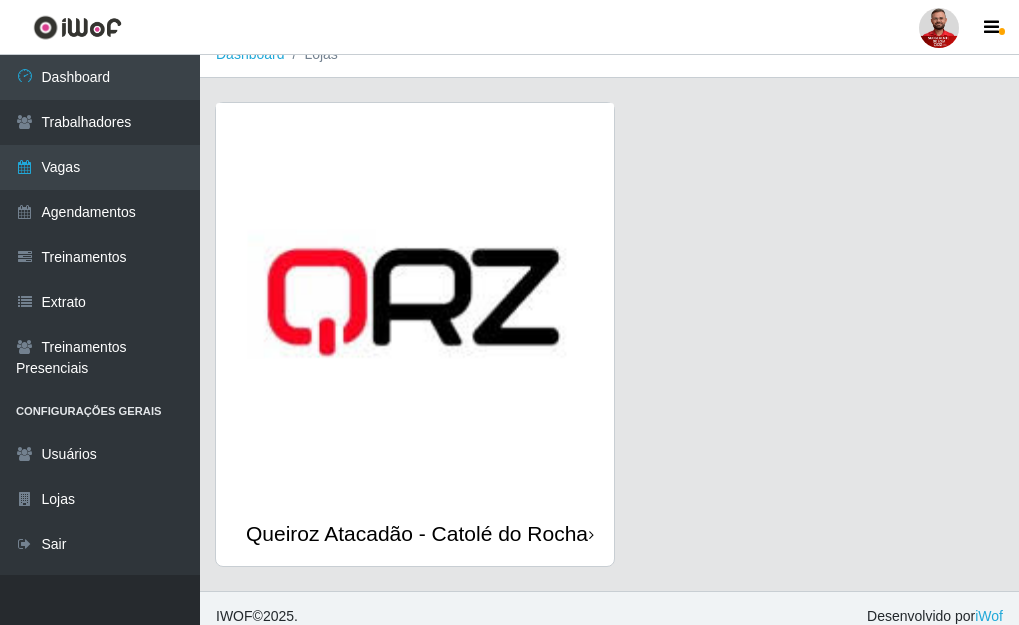 scroll, scrollTop: 0, scrollLeft: 0, axis: both 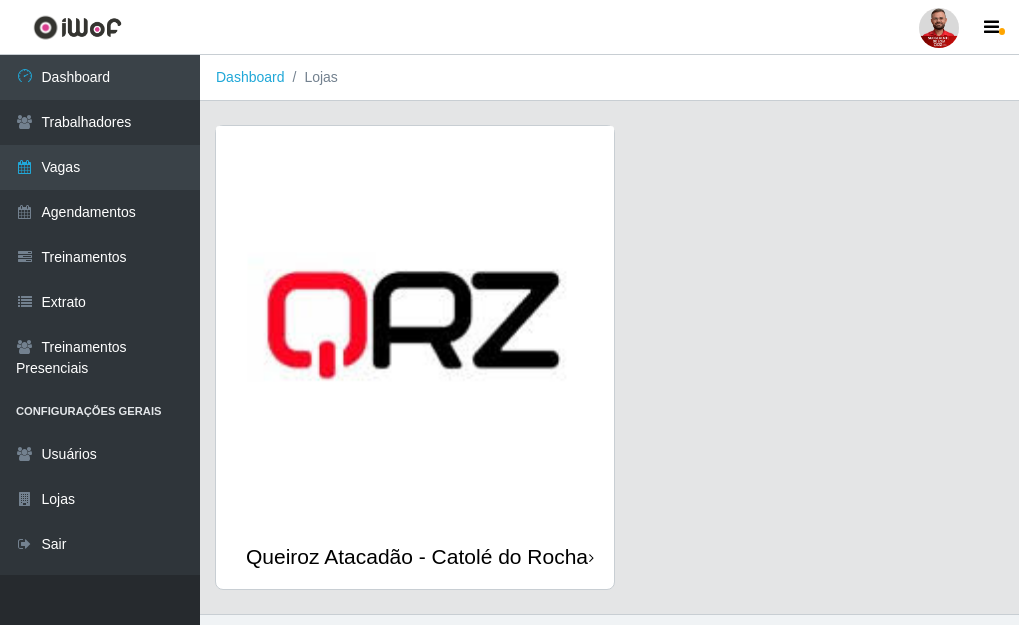 click at bounding box center [939, 28] 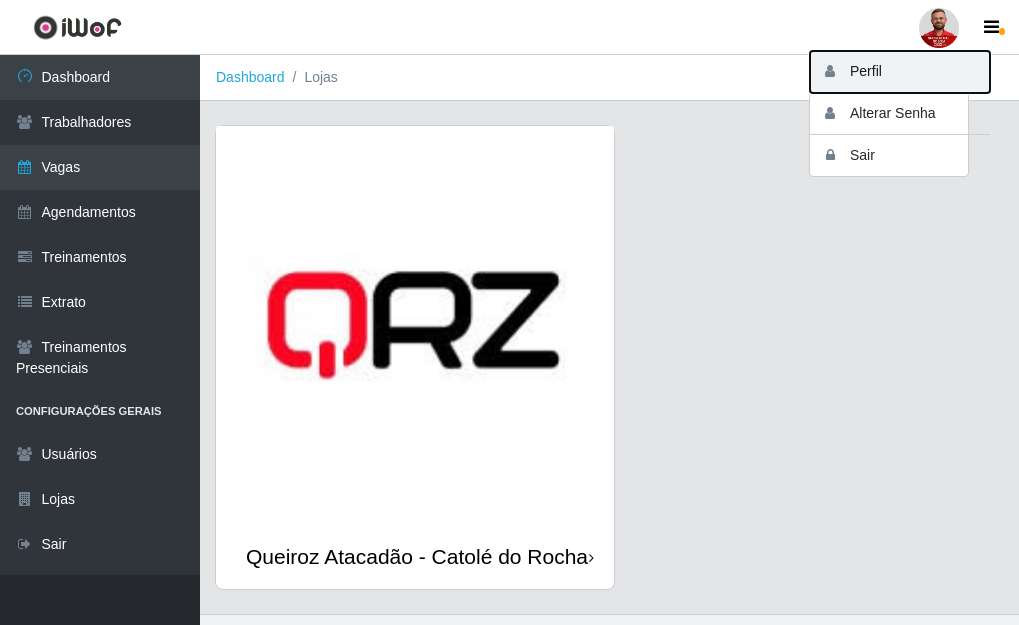 click on "Perfil" at bounding box center [900, 72] 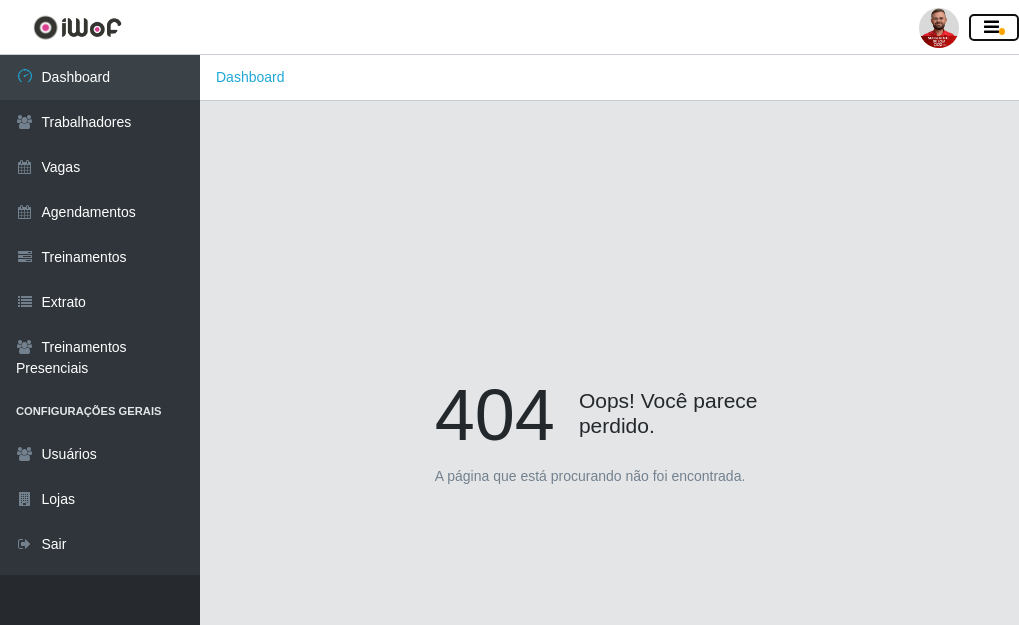 click at bounding box center [991, 28] 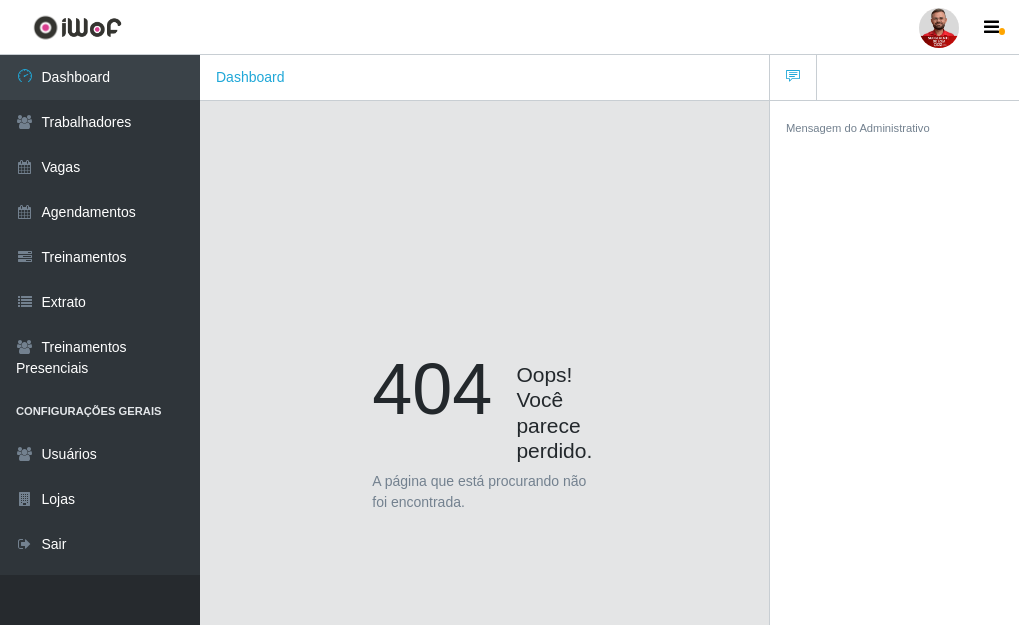 click on "404 Oops! Você parece perdido. A página que está procurando não foi encontrada." at bounding box center (484, 437) 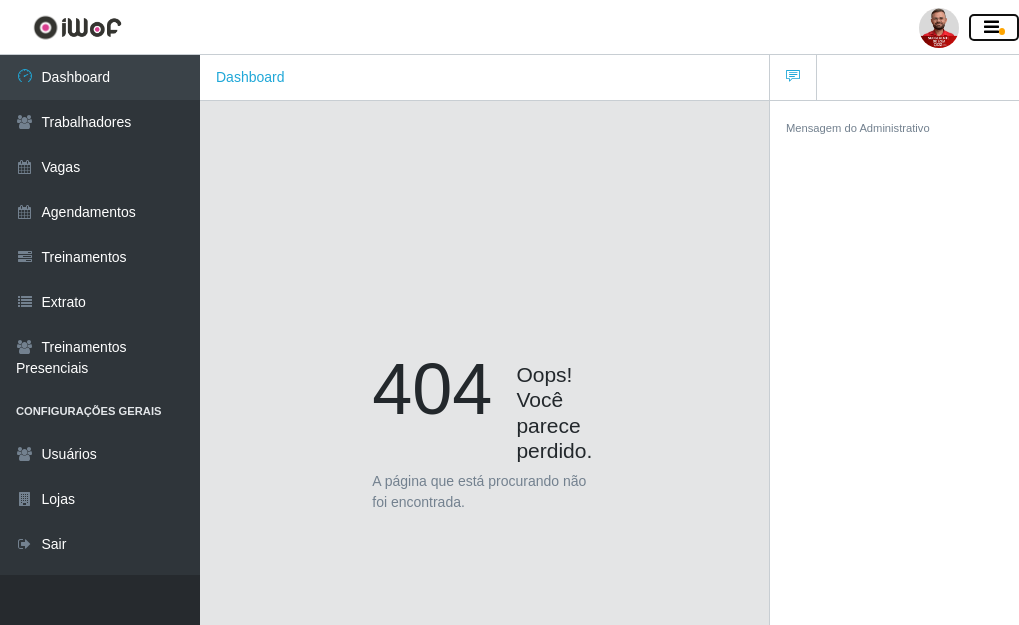 click at bounding box center [991, 28] 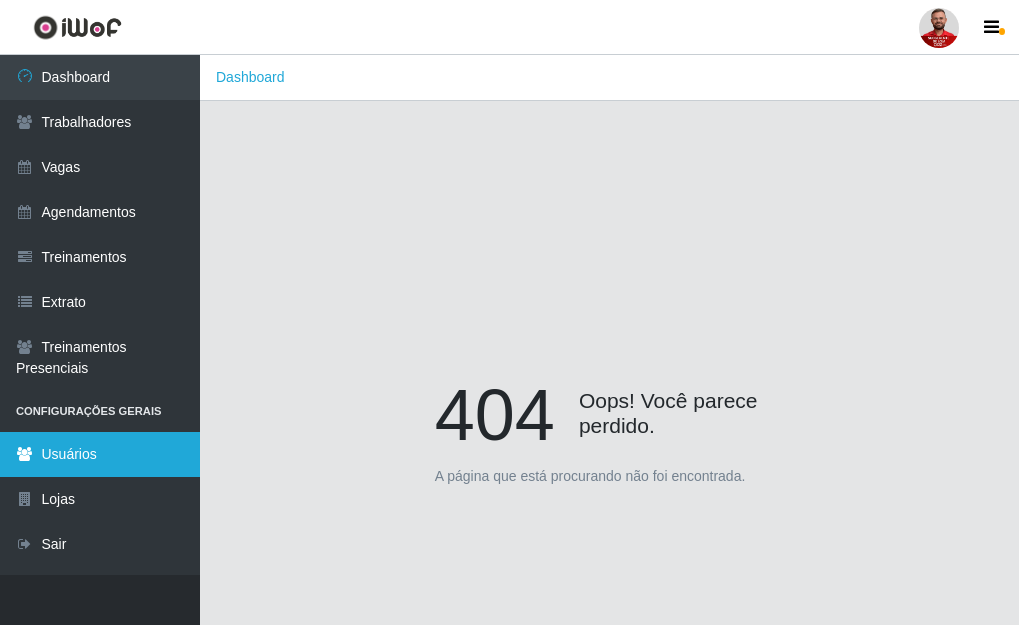 click on "Usuários" at bounding box center [100, 454] 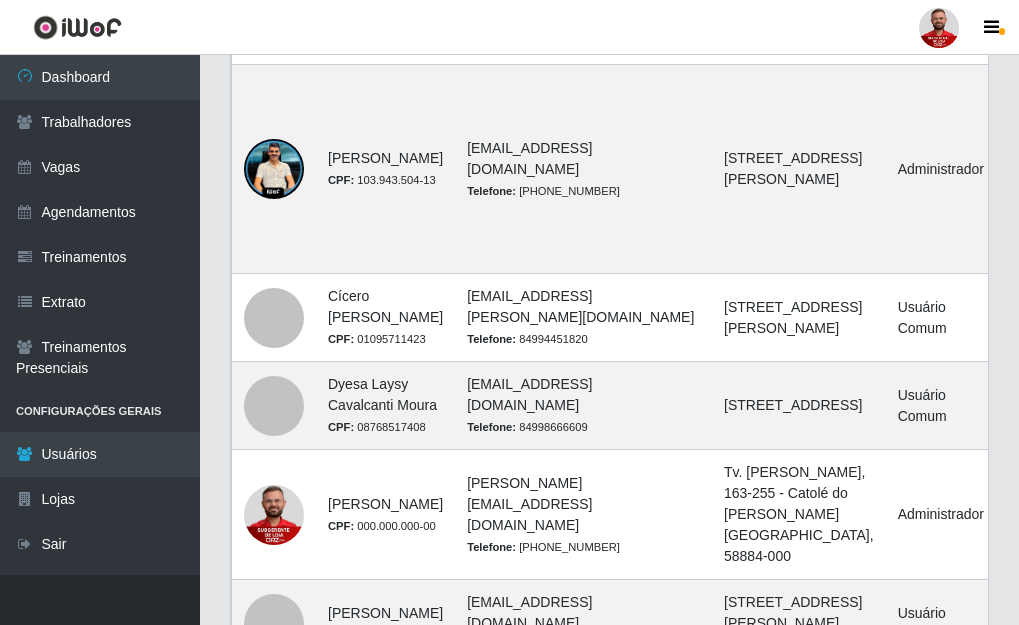 scroll, scrollTop: 800, scrollLeft: 0, axis: vertical 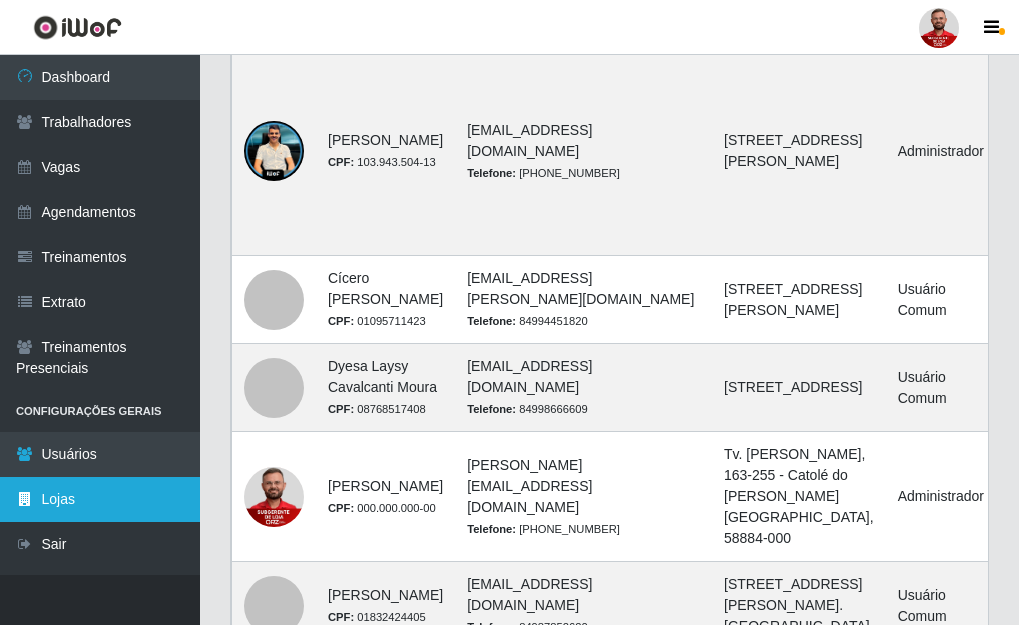 click on "Lojas" at bounding box center (100, 499) 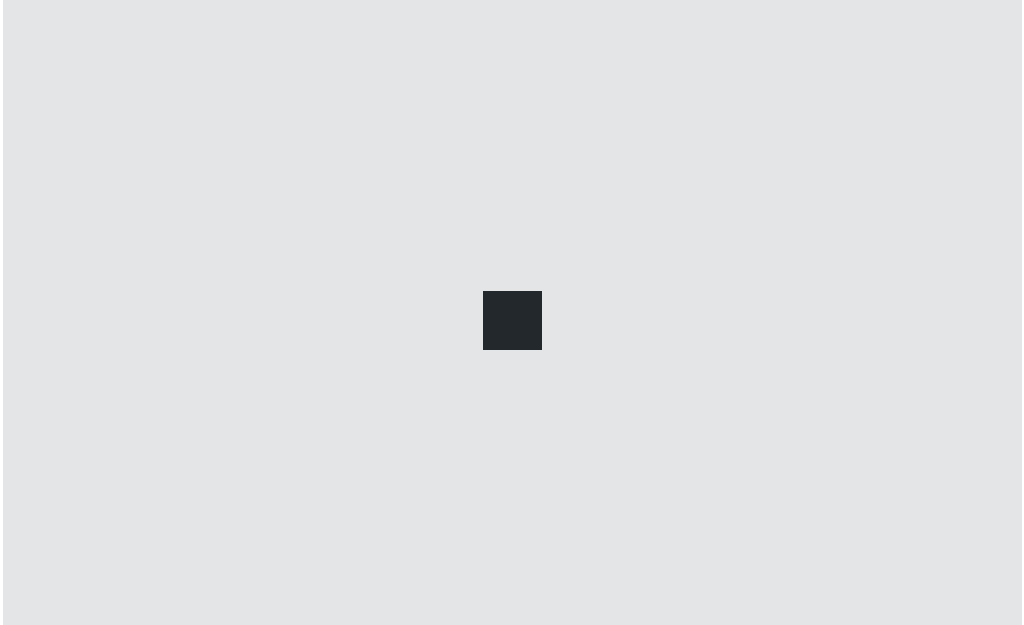 scroll, scrollTop: 0, scrollLeft: 0, axis: both 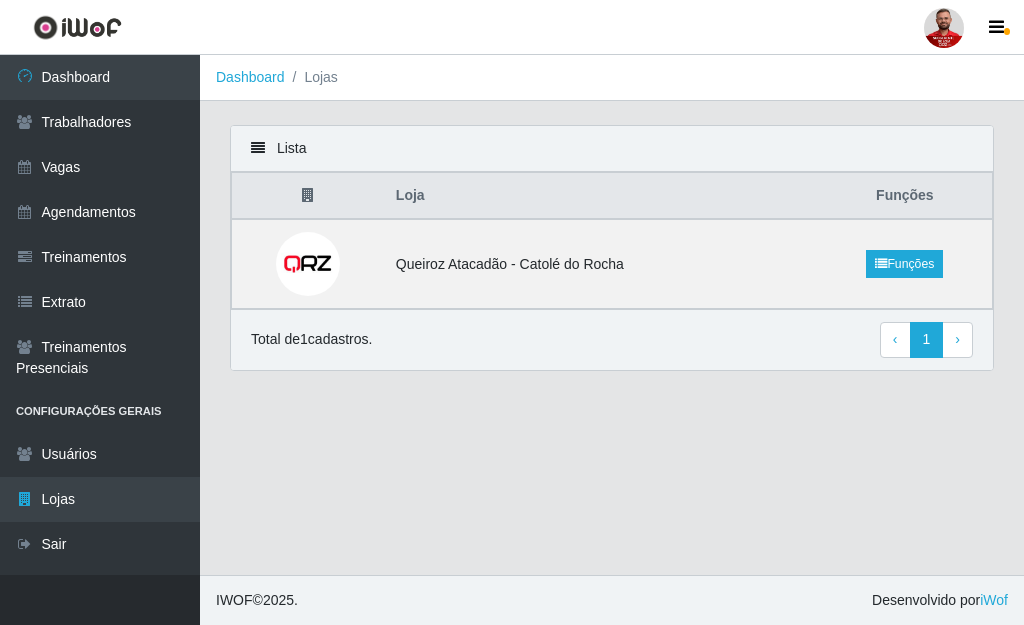click at bounding box center [944, 28] 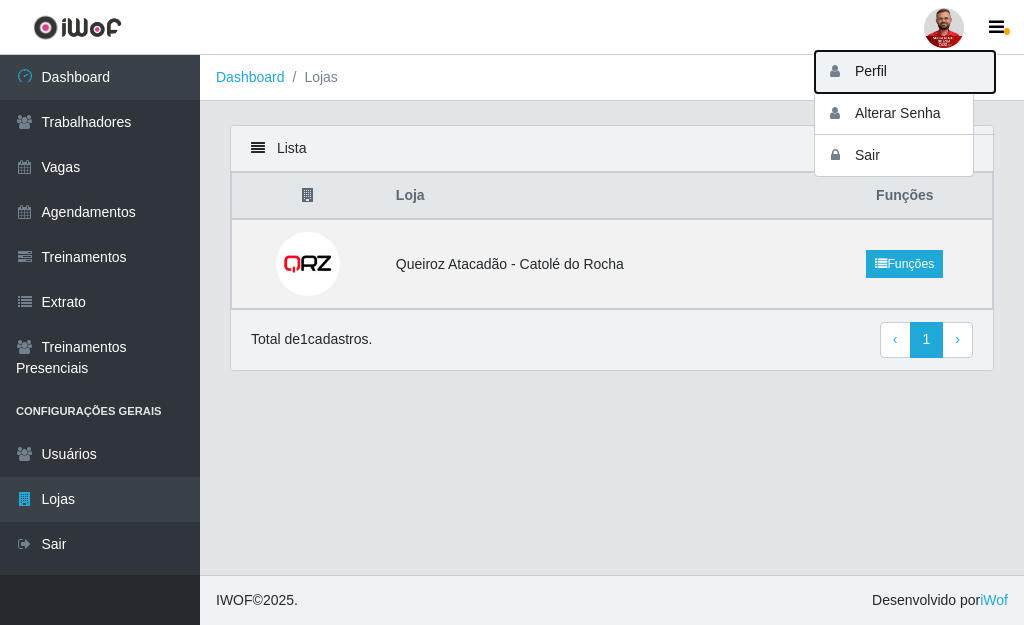 click on "Perfil" at bounding box center (905, 72) 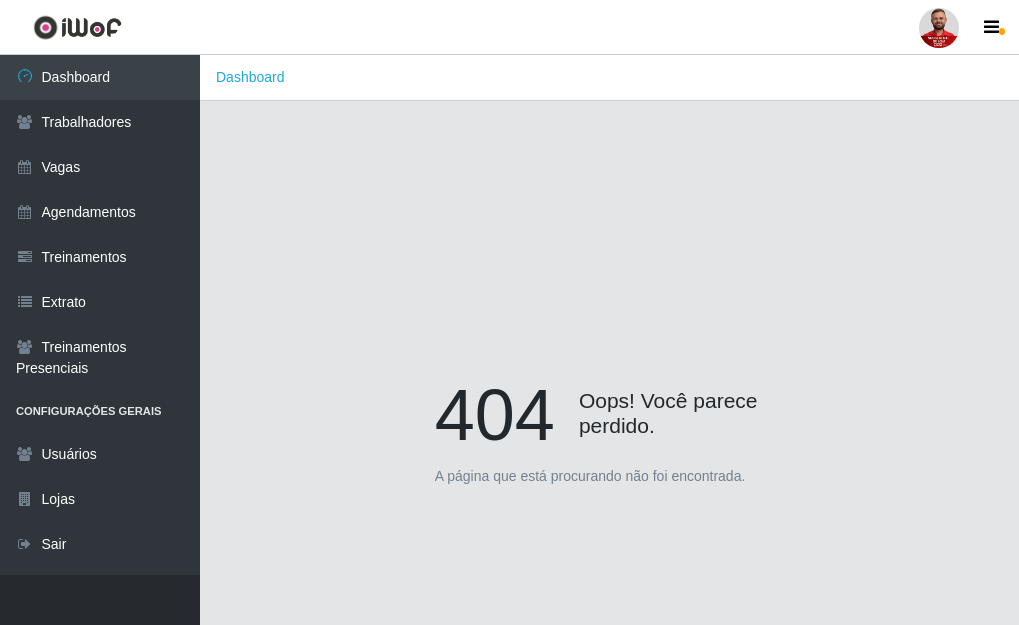 click on "Oops! Você parece perdido." at bounding box center [610, 405] 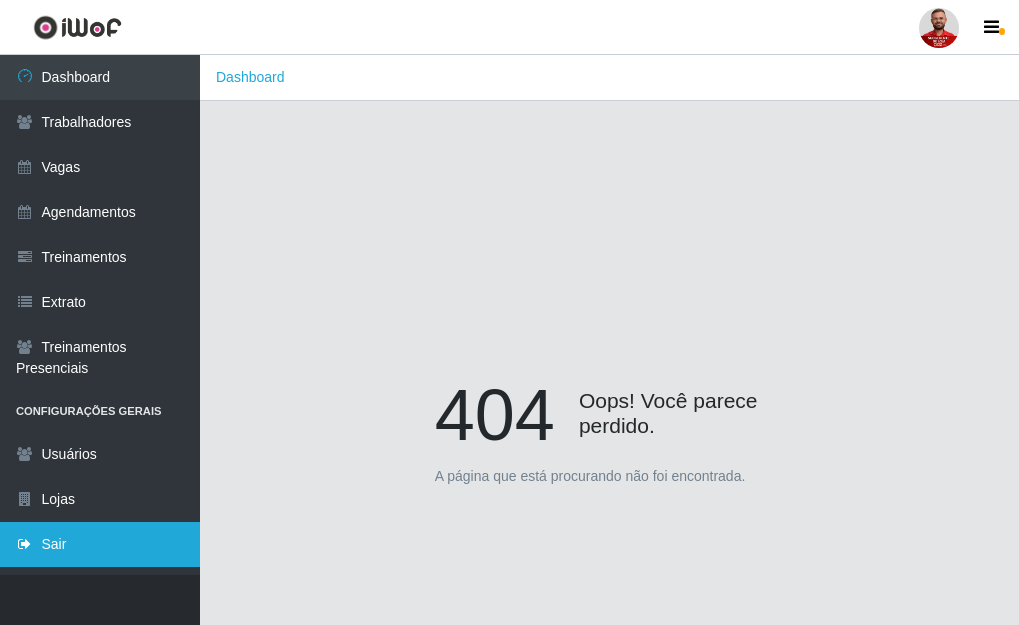 click on "Sair" at bounding box center [100, 544] 